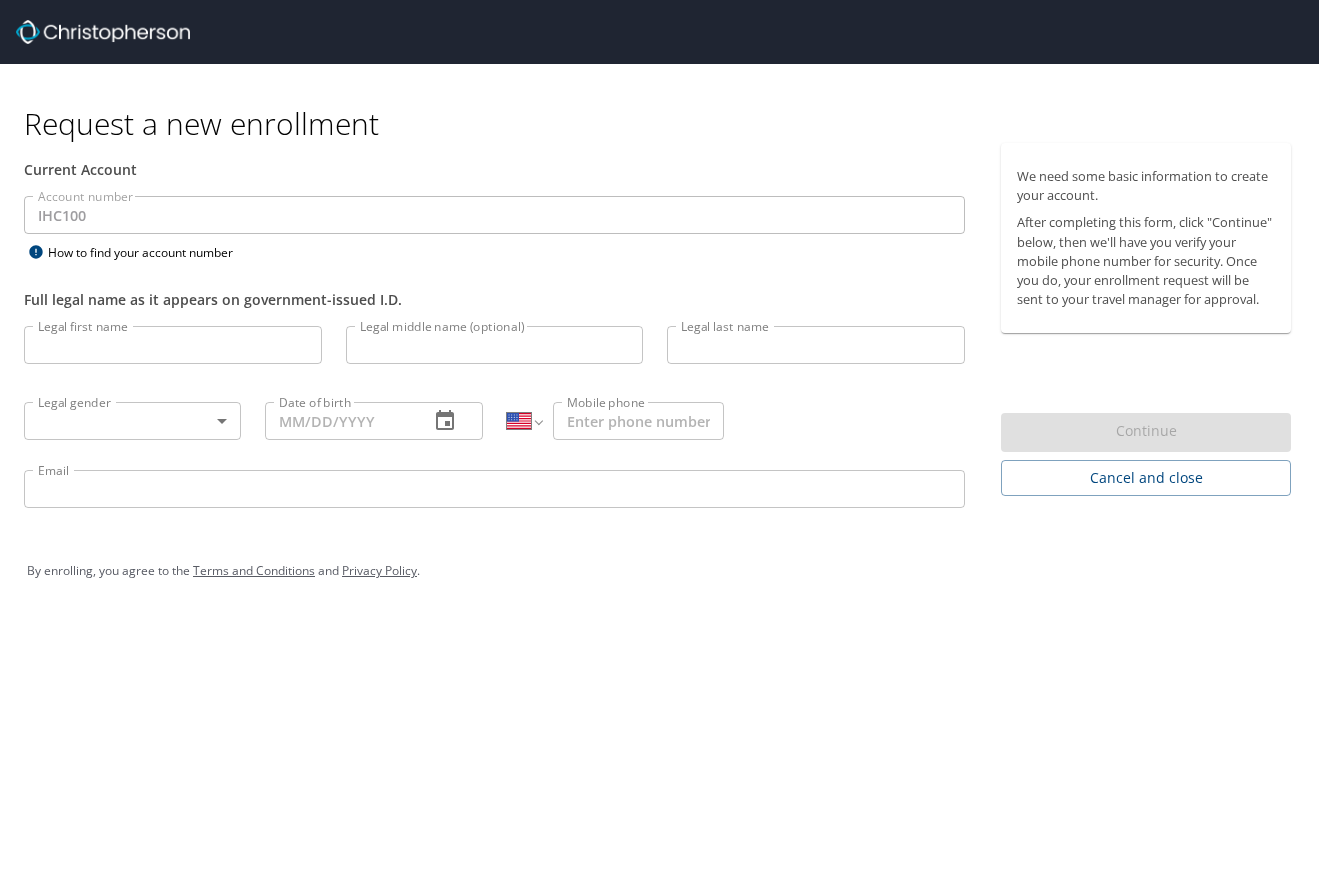 select on "US" 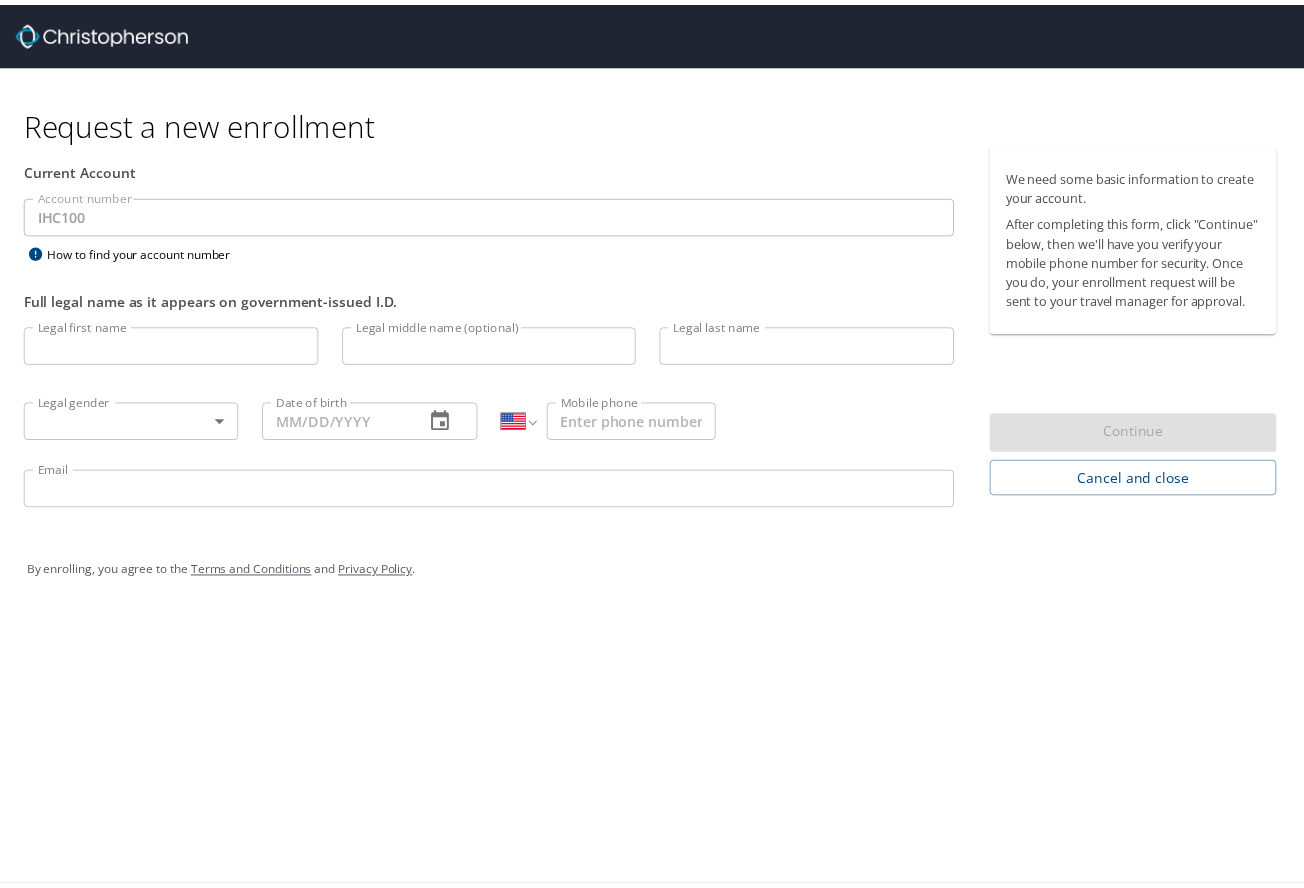 scroll, scrollTop: 0, scrollLeft: 0, axis: both 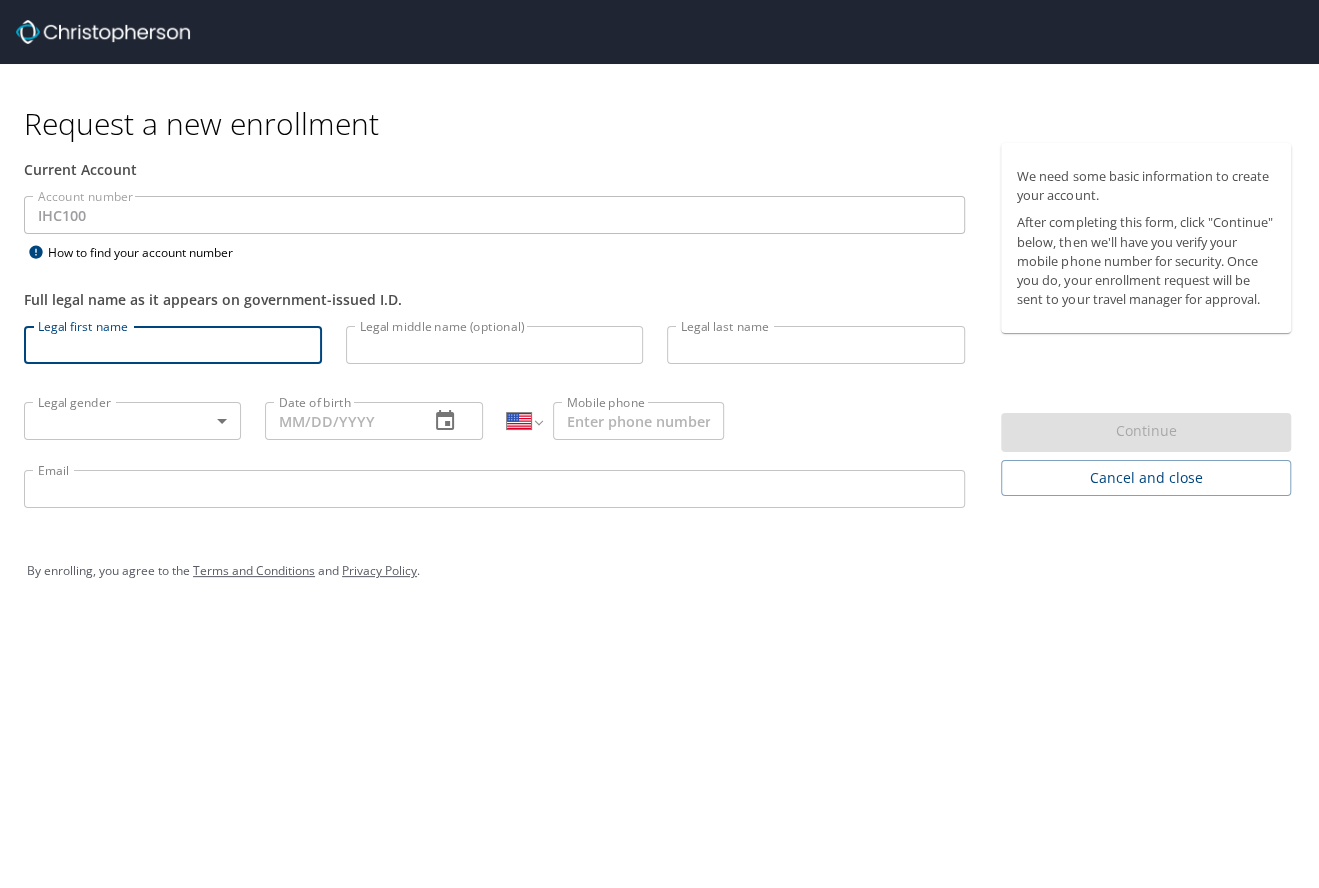 click on "Legal first name" at bounding box center [173, 345] 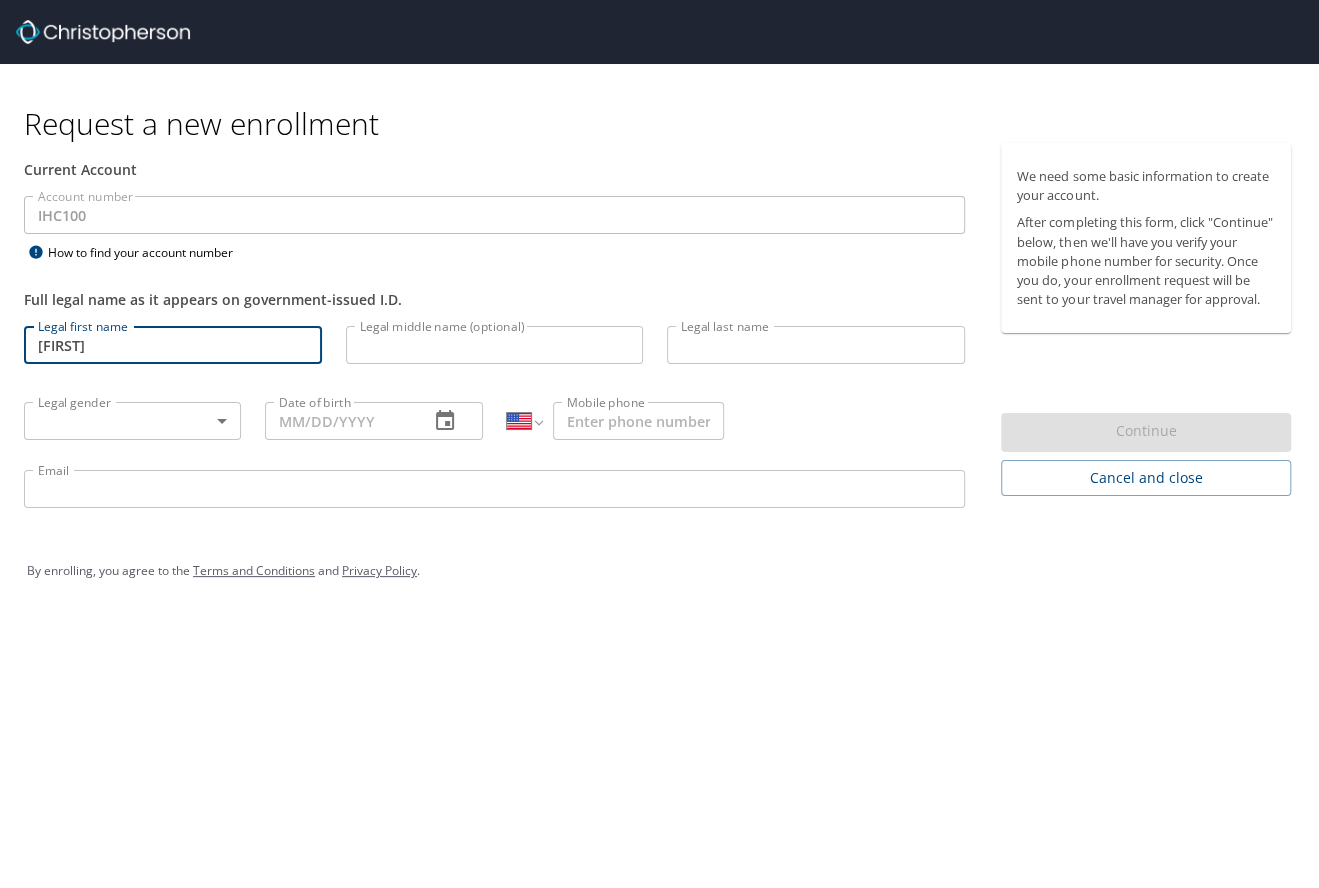 type on "[FIRST]" 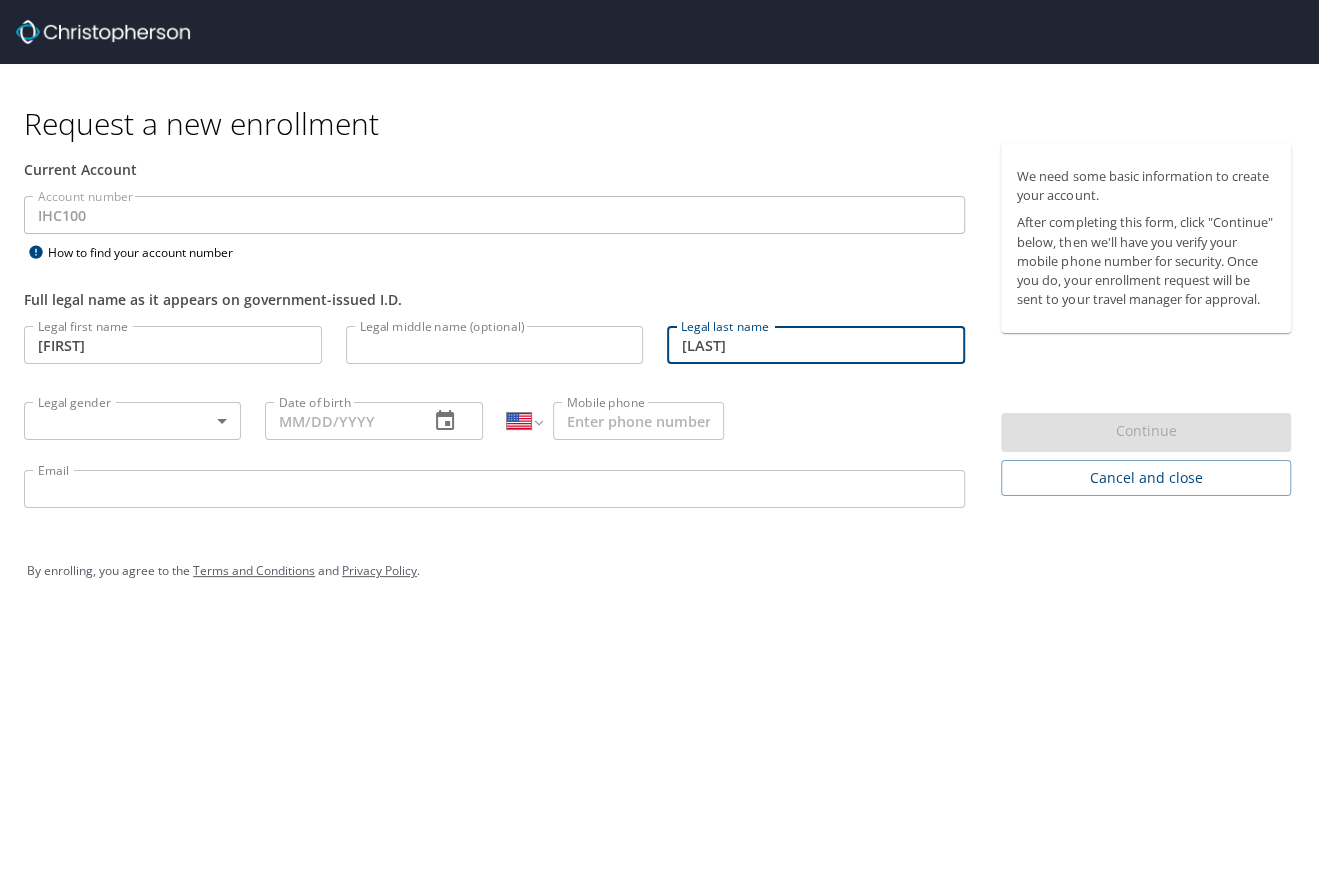 type on "[LAST]" 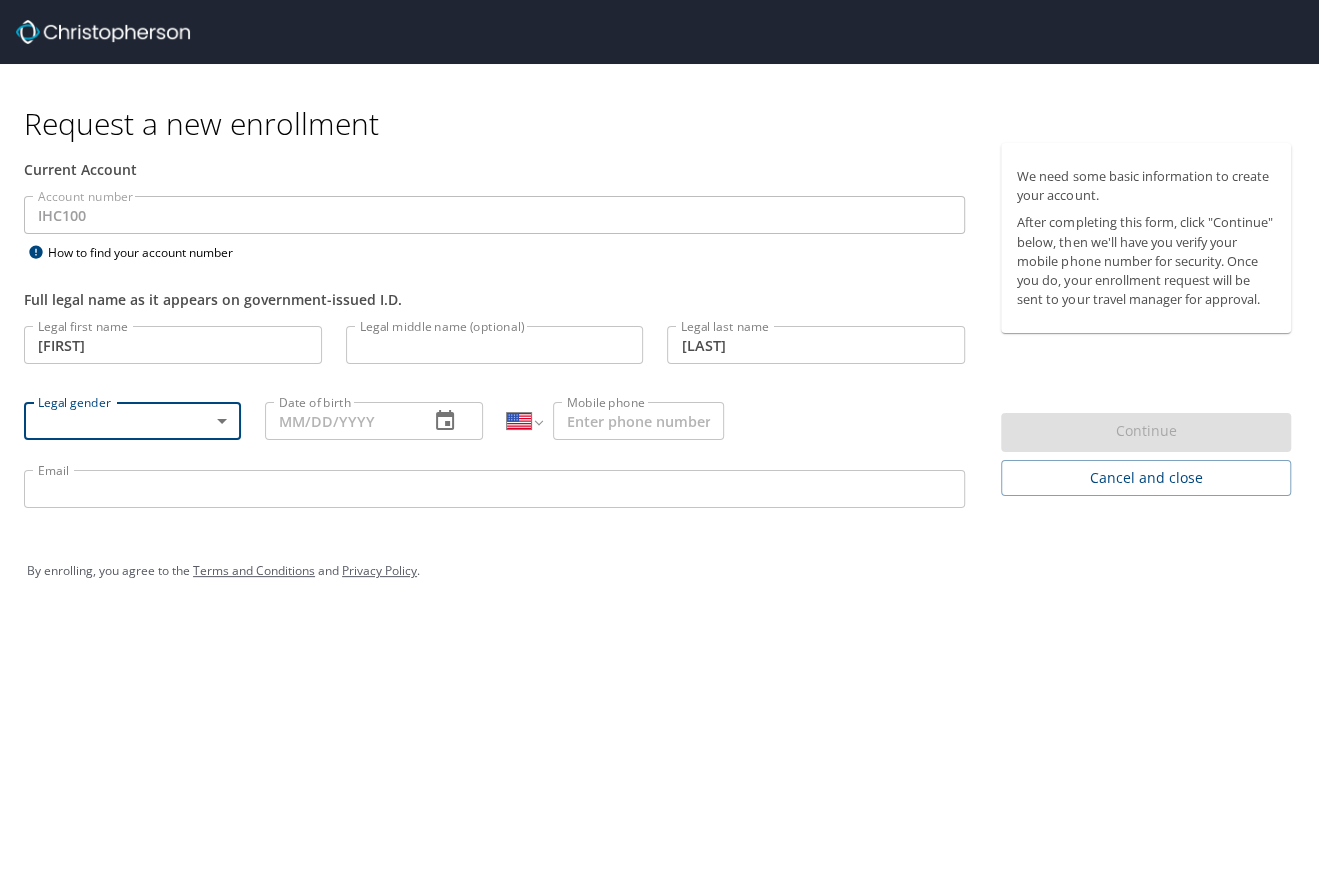 click on "Request a new enrollment Current Account Account number IHC100 Account number  How to find your account number Full legal name as it appears on government-issued I.D. Legal first name [FIRST] Legal first name Legal middle name (optional) Legal middle name (optional) Legal last name [LAST] Legal last name Legal gender ​ Legal gender Date of birth [DATE] Date of birth International Afghanistan Åland Islands Albania Algeria American Samoa Andorra Angola Anguilla Antigua and Barbuda Argentina Armenia Aruba Ascension Island Australia Austria Azerbaijan Bahamas Bahrain Bangladesh Barbados Belarus Belgium Belize Benin Bermuda Bhutan Bolivia Bonaire, Sint Eustatius and Saba Bosnia and Herzegovina Botswana Brazil British Indian Ocean Territory Brunei Darussalam Bulgaria Burkina Faso Burma Burundi Cambodia Cameroon Canada Cape Verde Cayman Islands Central African Republic Chad Chile China Christmas Island Cocos (Keeling) Islands Colombia Comoros Congo Congo, Democratic Republic of the Cook Islands Costa Rica Cote d'Ivoire" at bounding box center (659, 444) 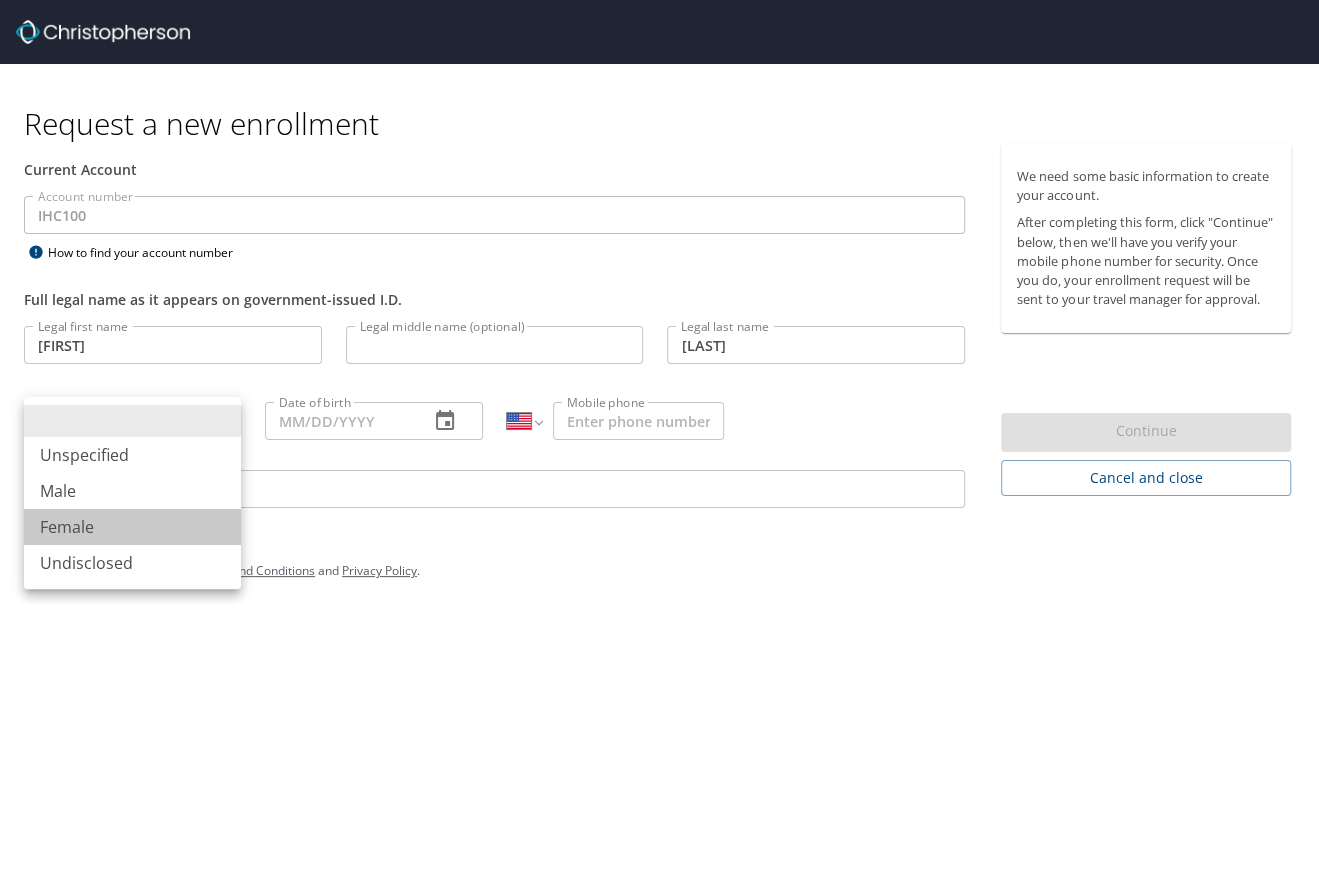 click on "Female" at bounding box center (132, 527) 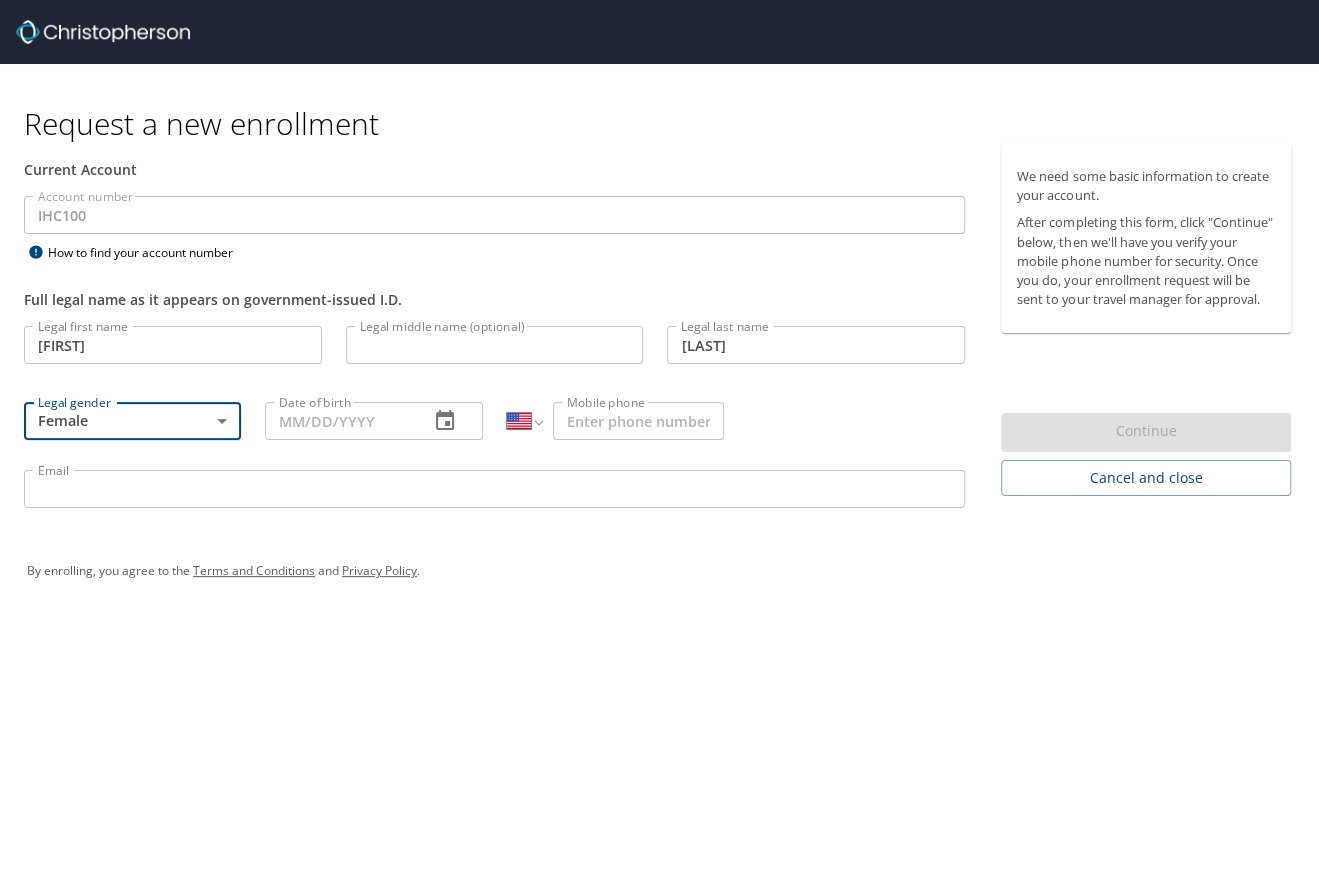 click on "Date of birth" at bounding box center (338, 421) 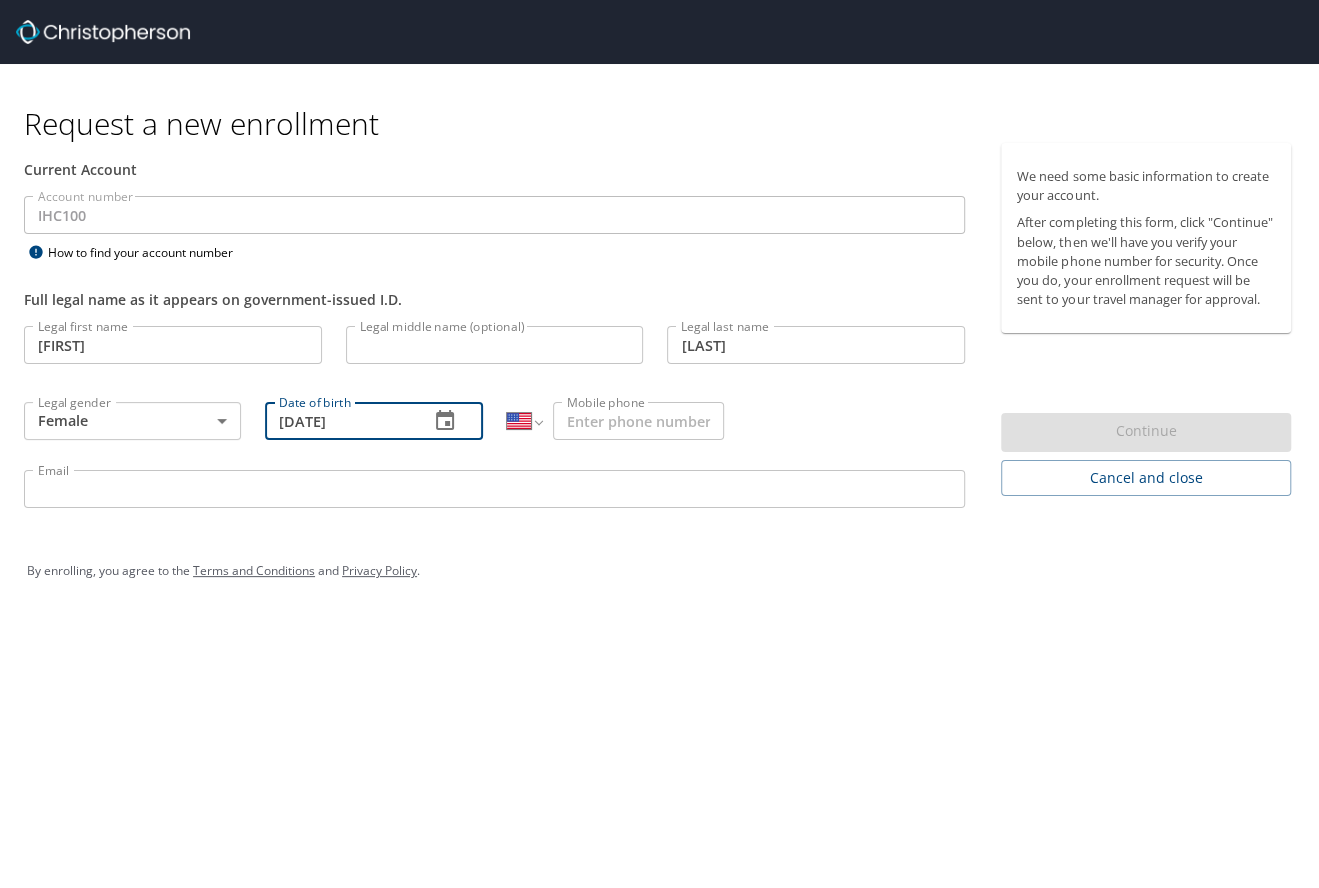 type on "05/29/1963" 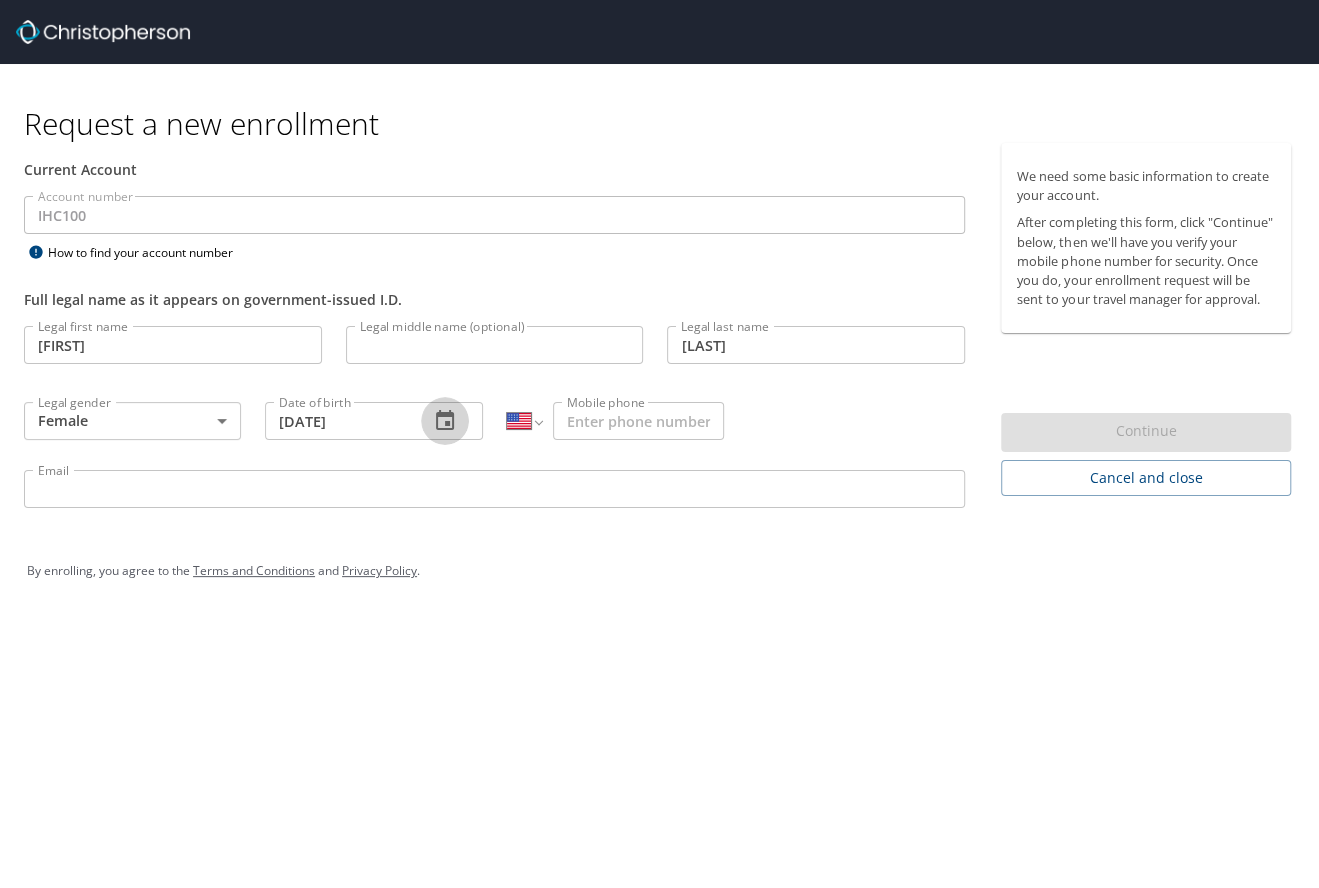 type 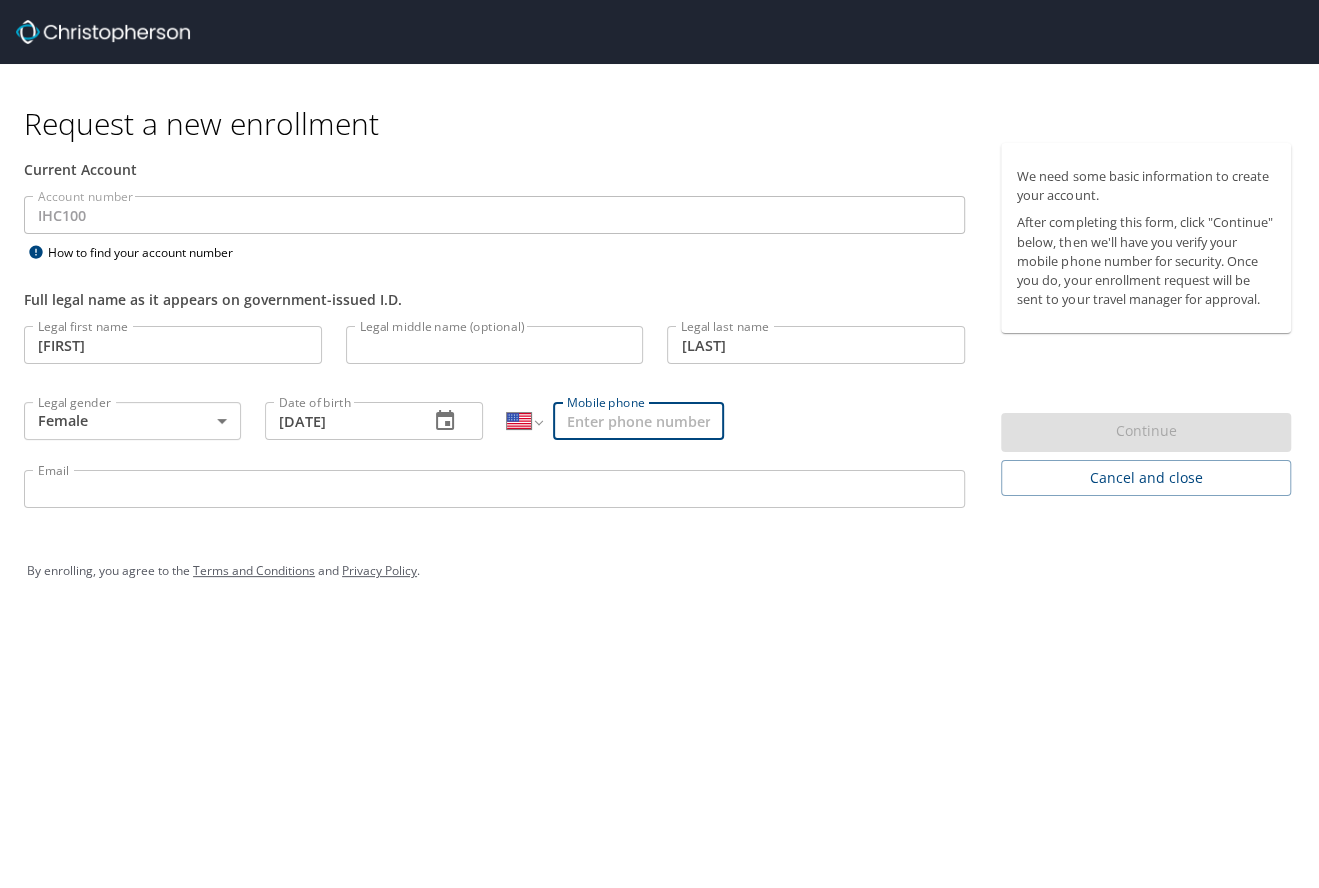 click on "Mobile phone" at bounding box center (638, 421) 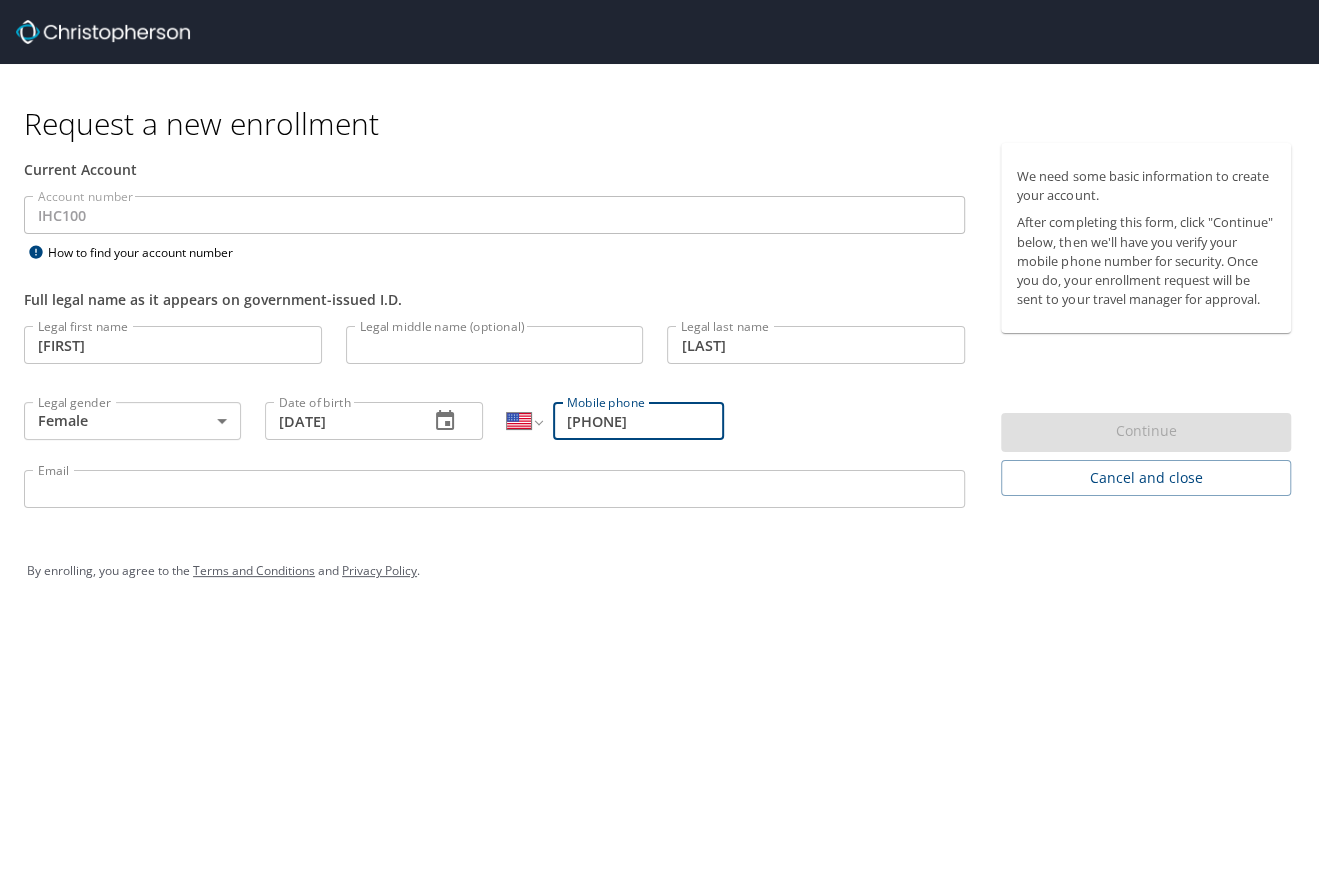 type on "(801) 599-7466" 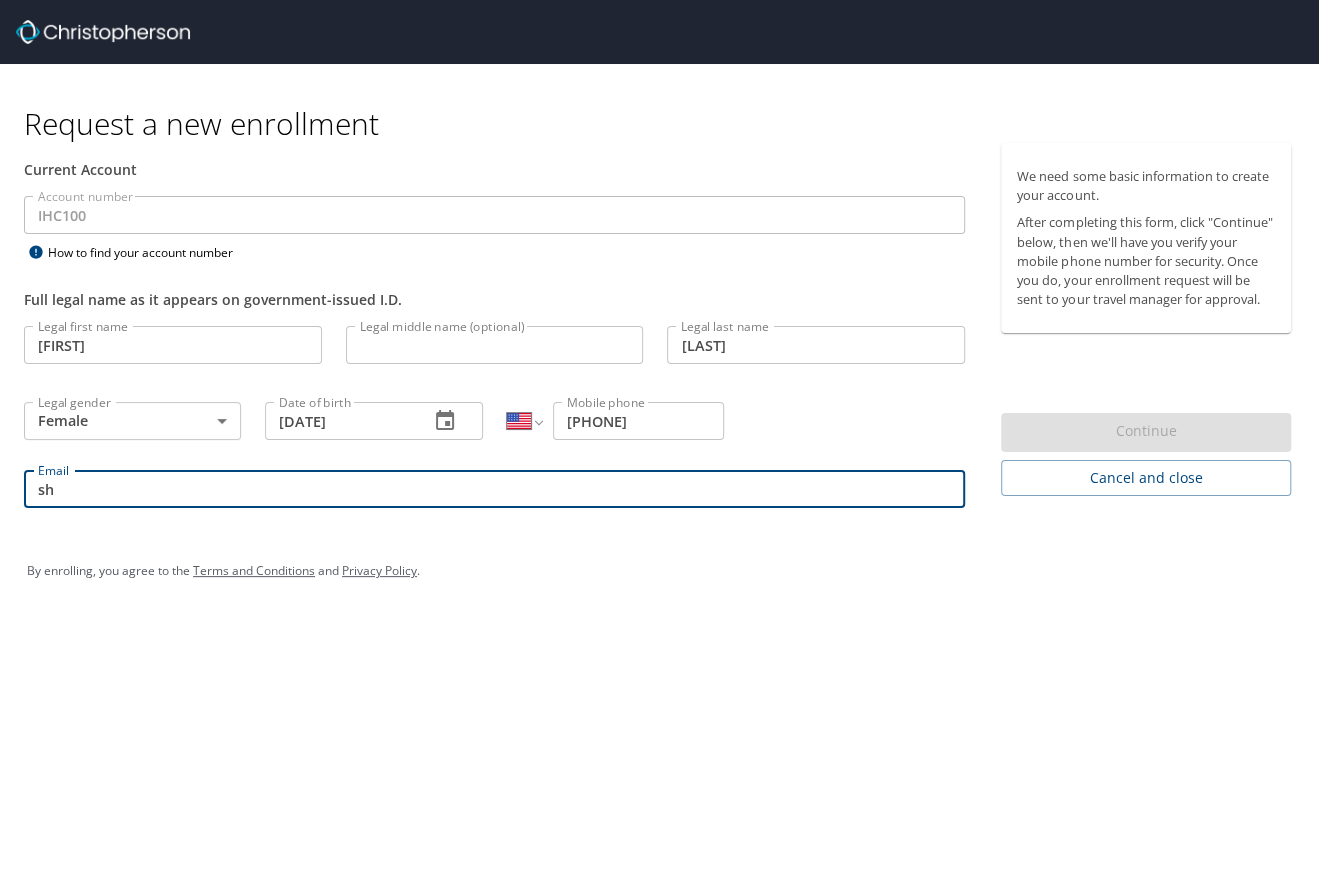 type on "s" 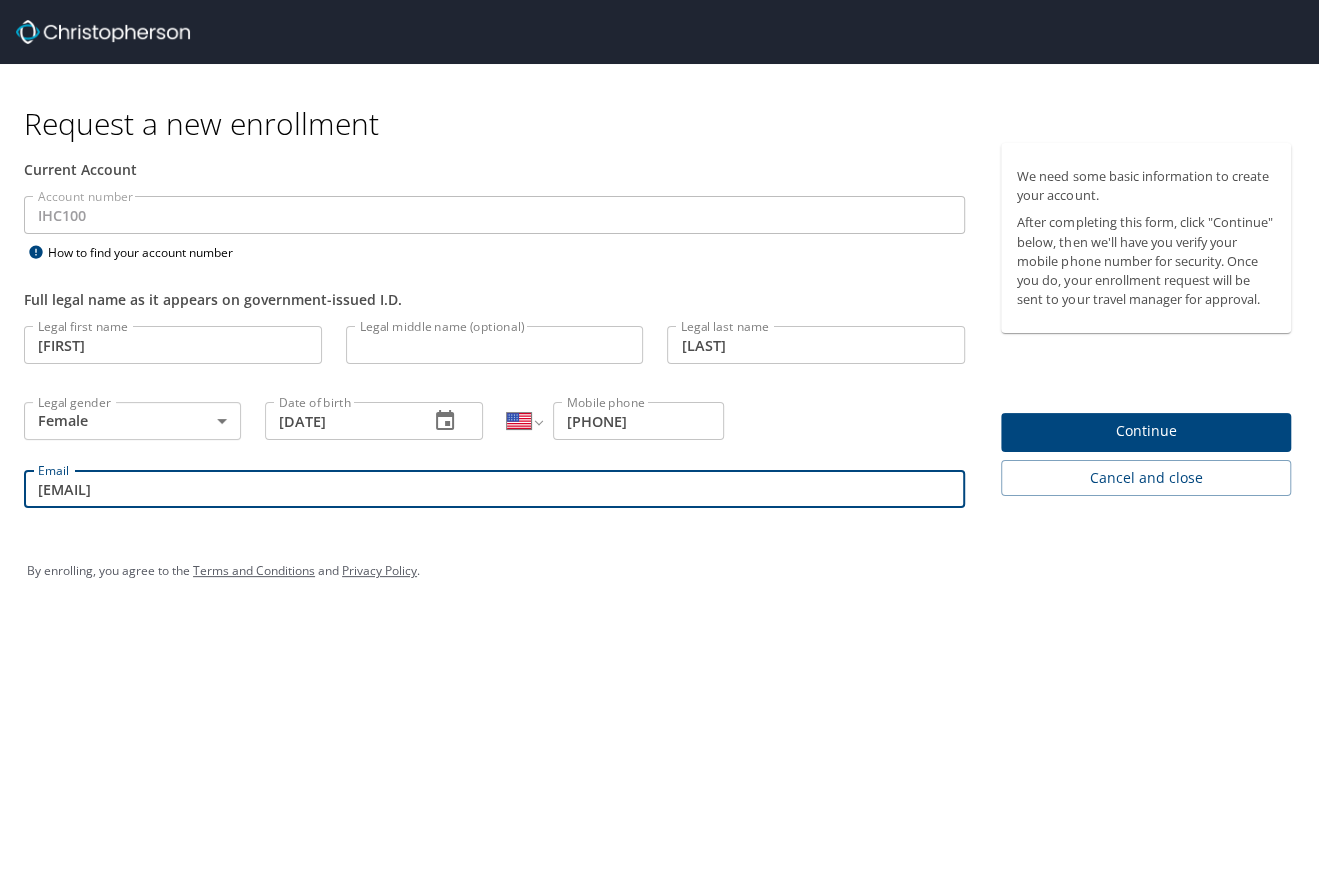 type on "estella.shimkus@imail.org" 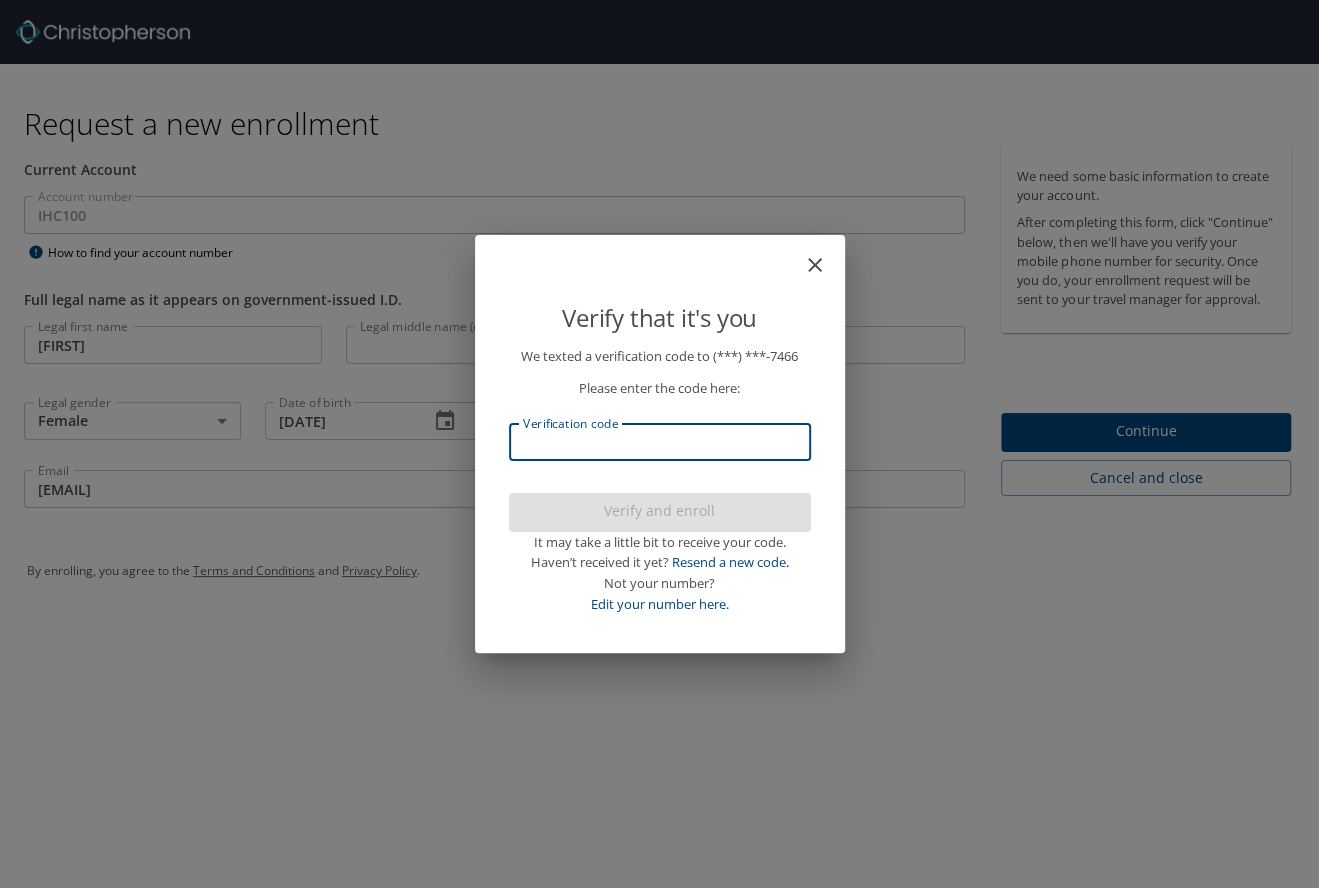 click on "Verification code" at bounding box center (660, 442) 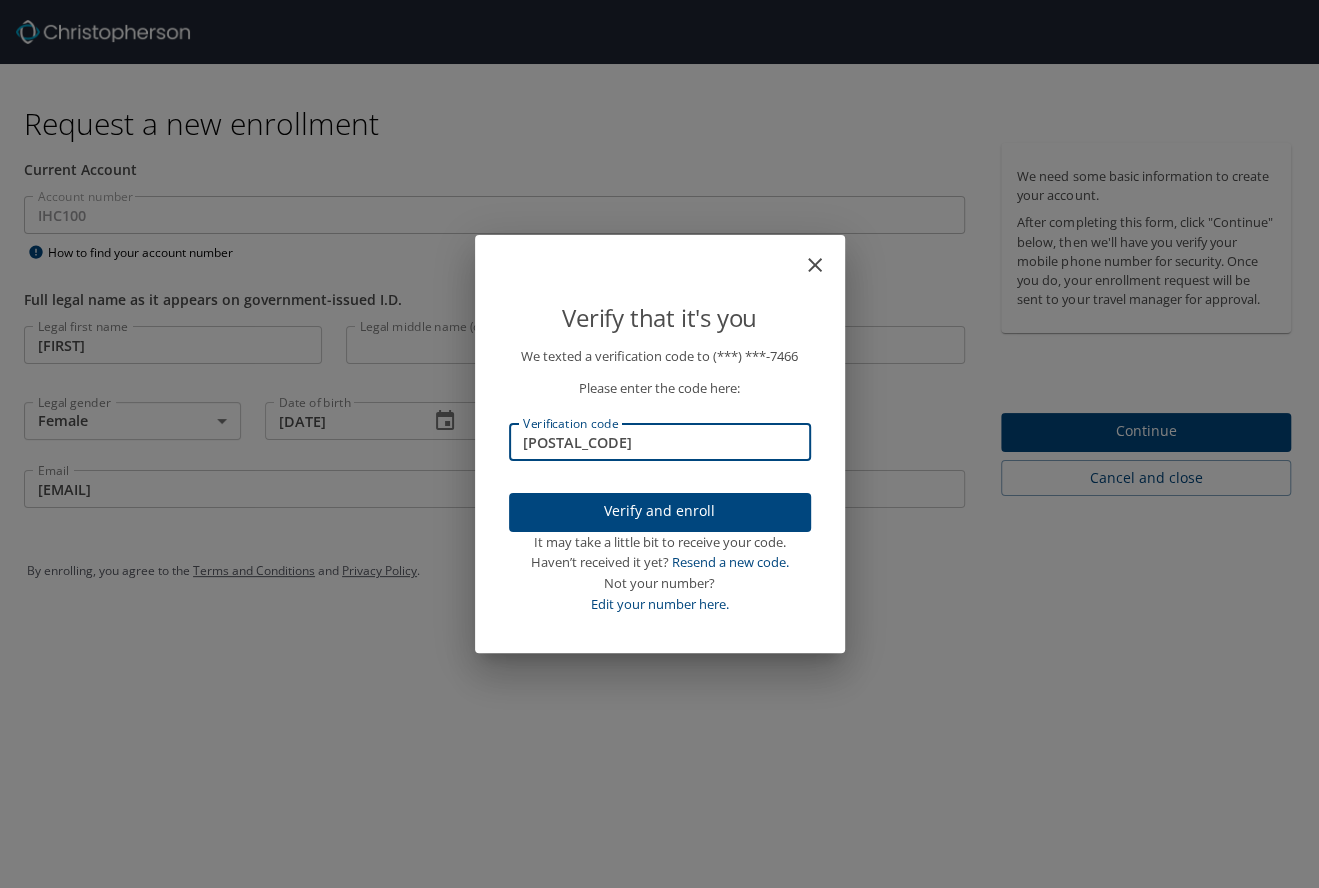 type on "849295" 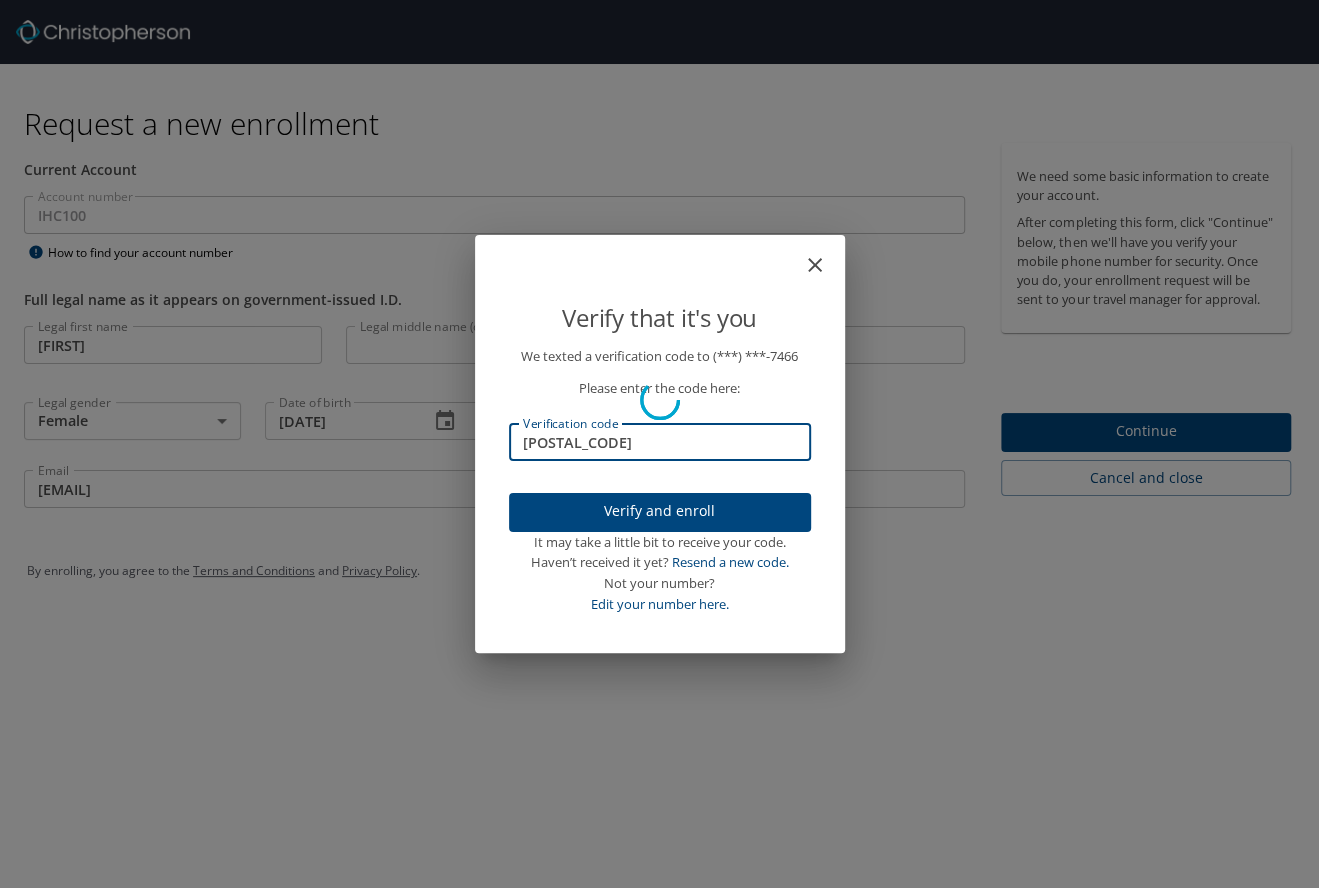 type 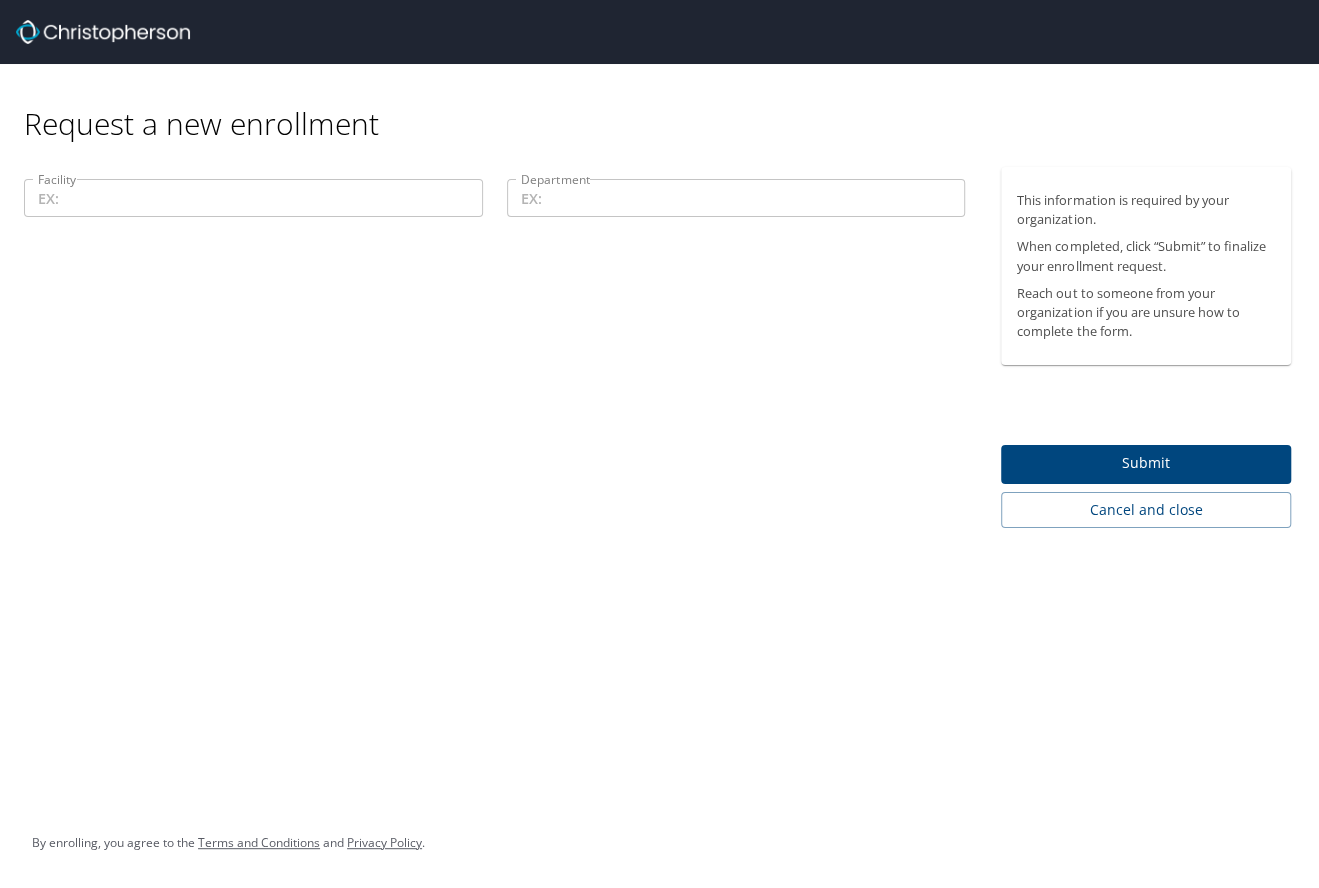 click on "Request a new enrollment" at bounding box center [665, 103] 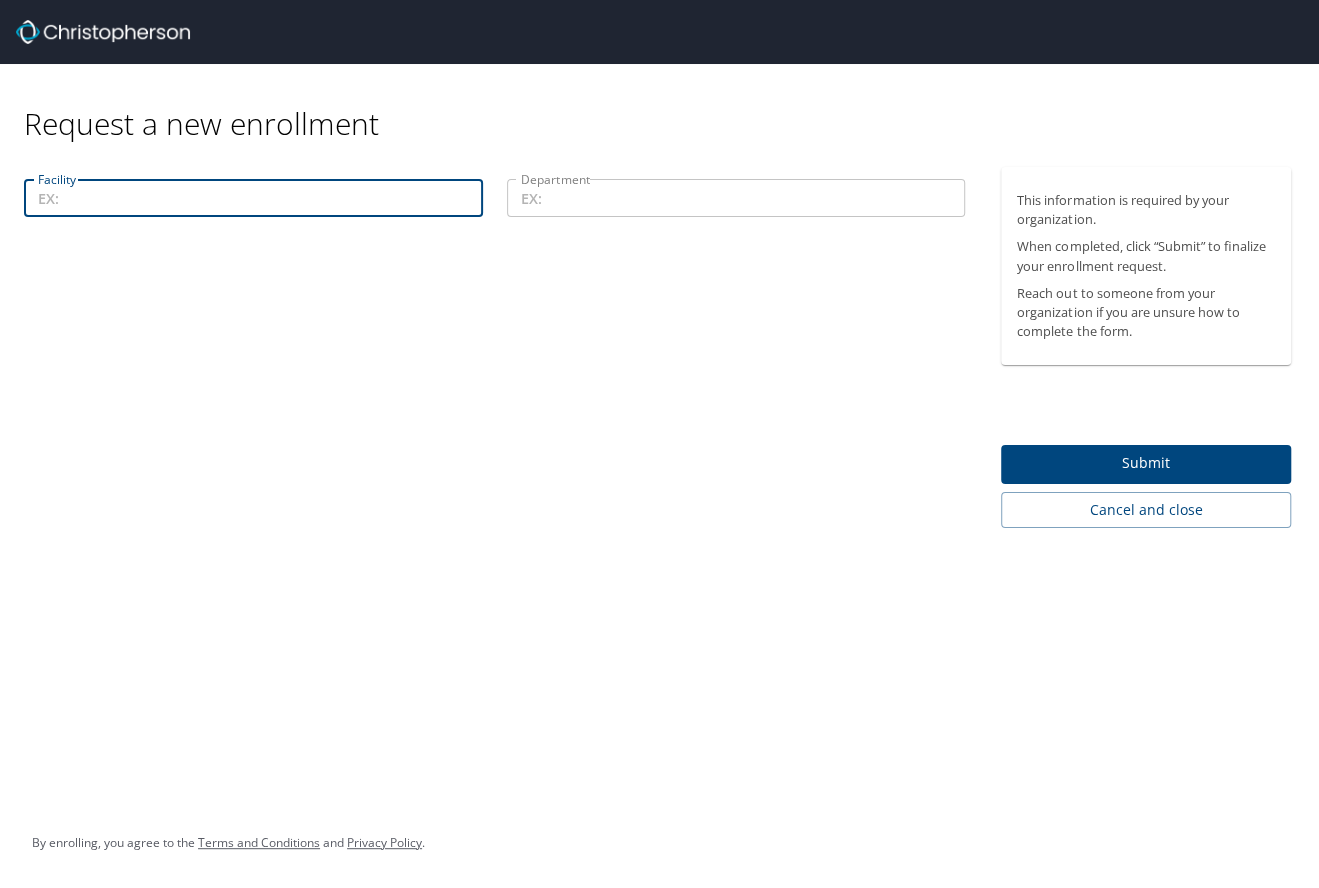 click on "Facility" at bounding box center [253, 198] 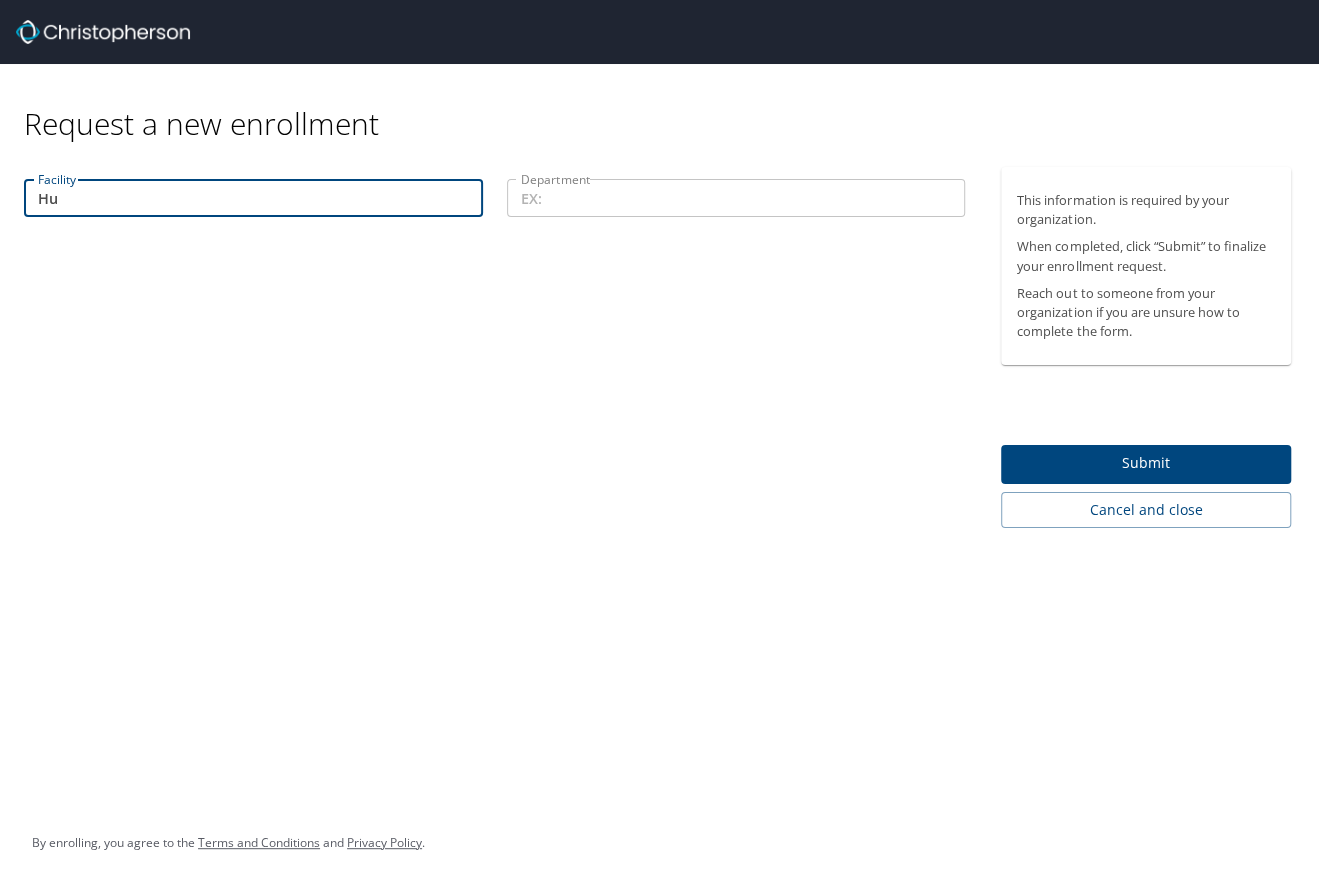 type on "H" 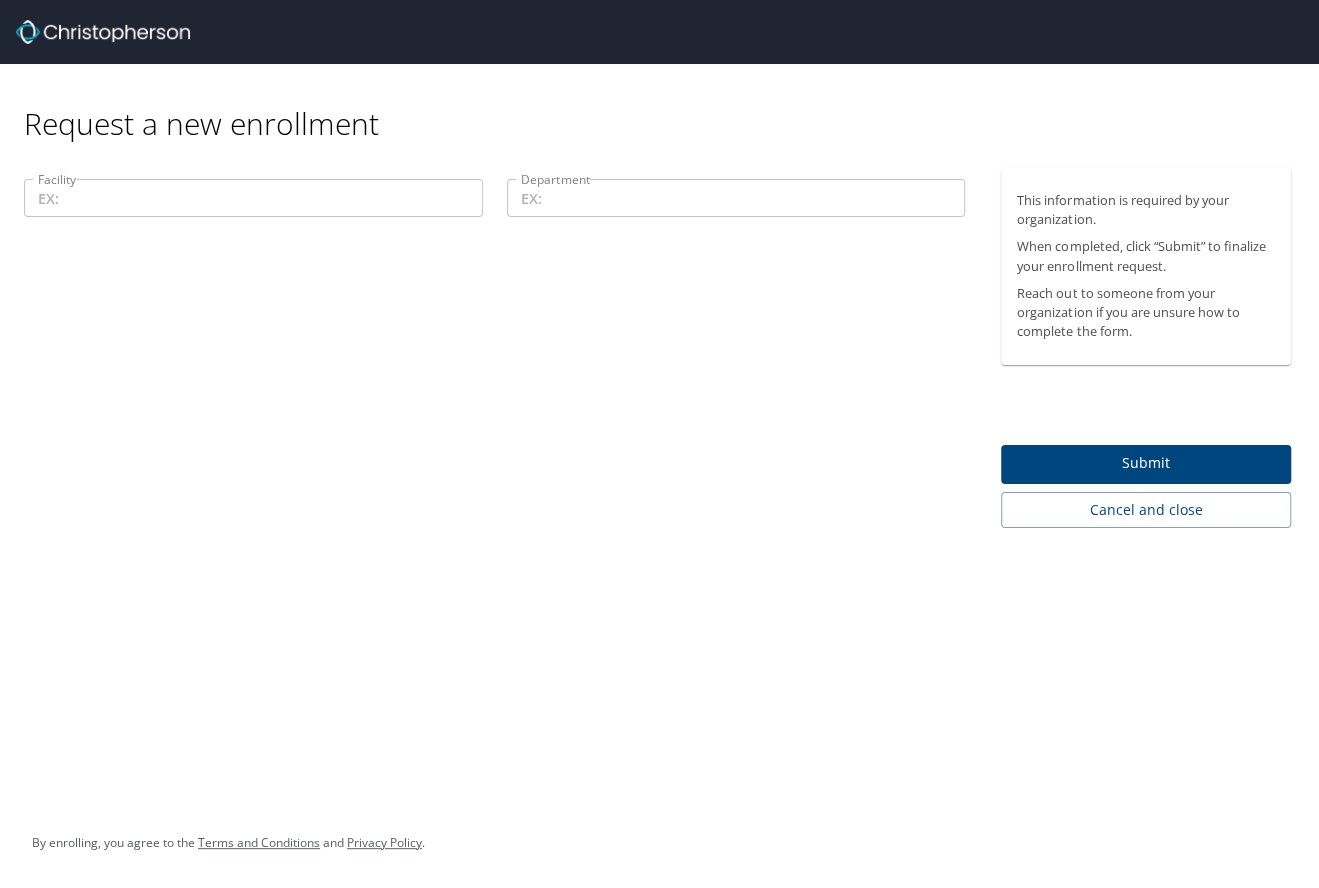 click on "Facility" at bounding box center (253, 198) 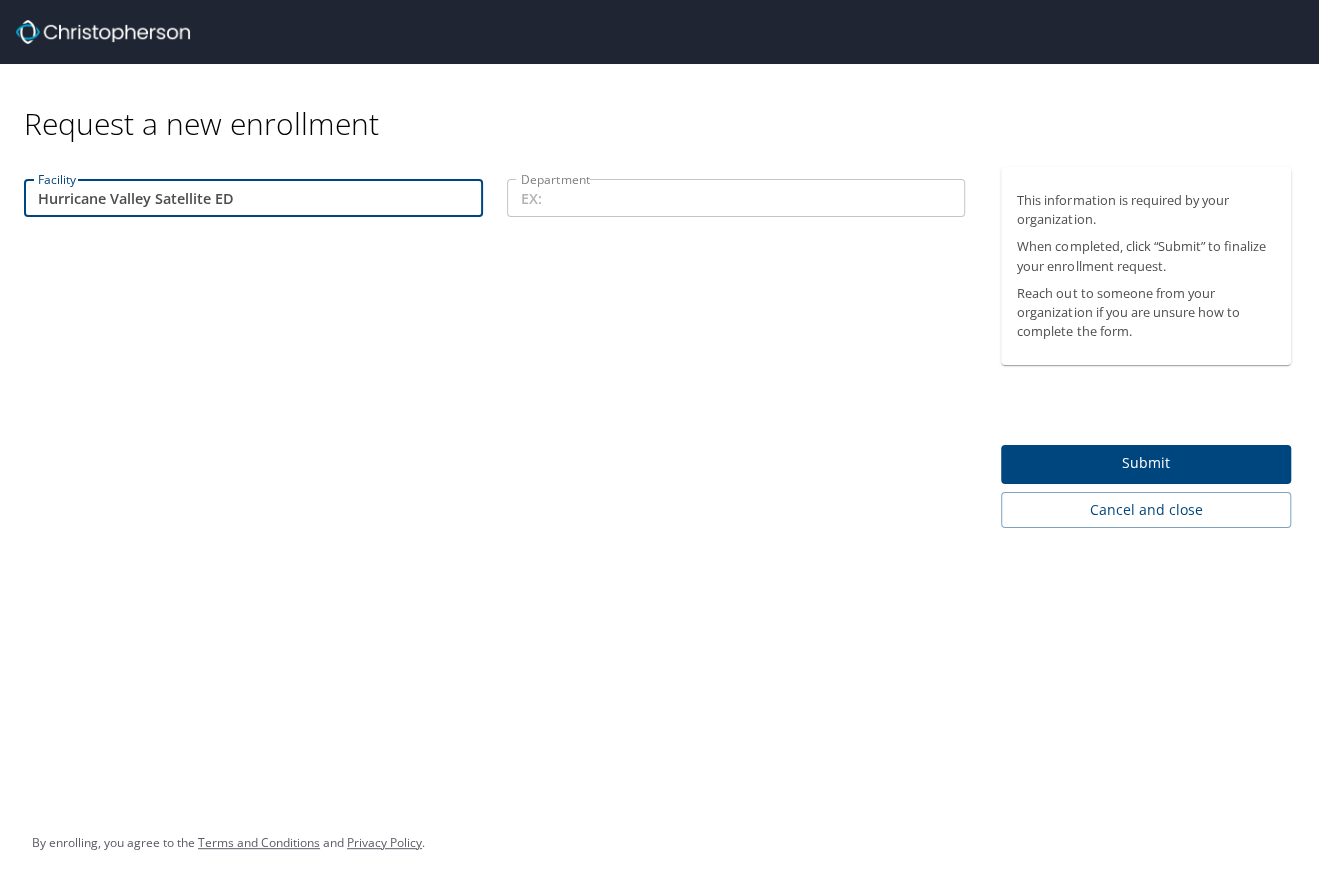 type on "Hurricane Valley Satellite ED" 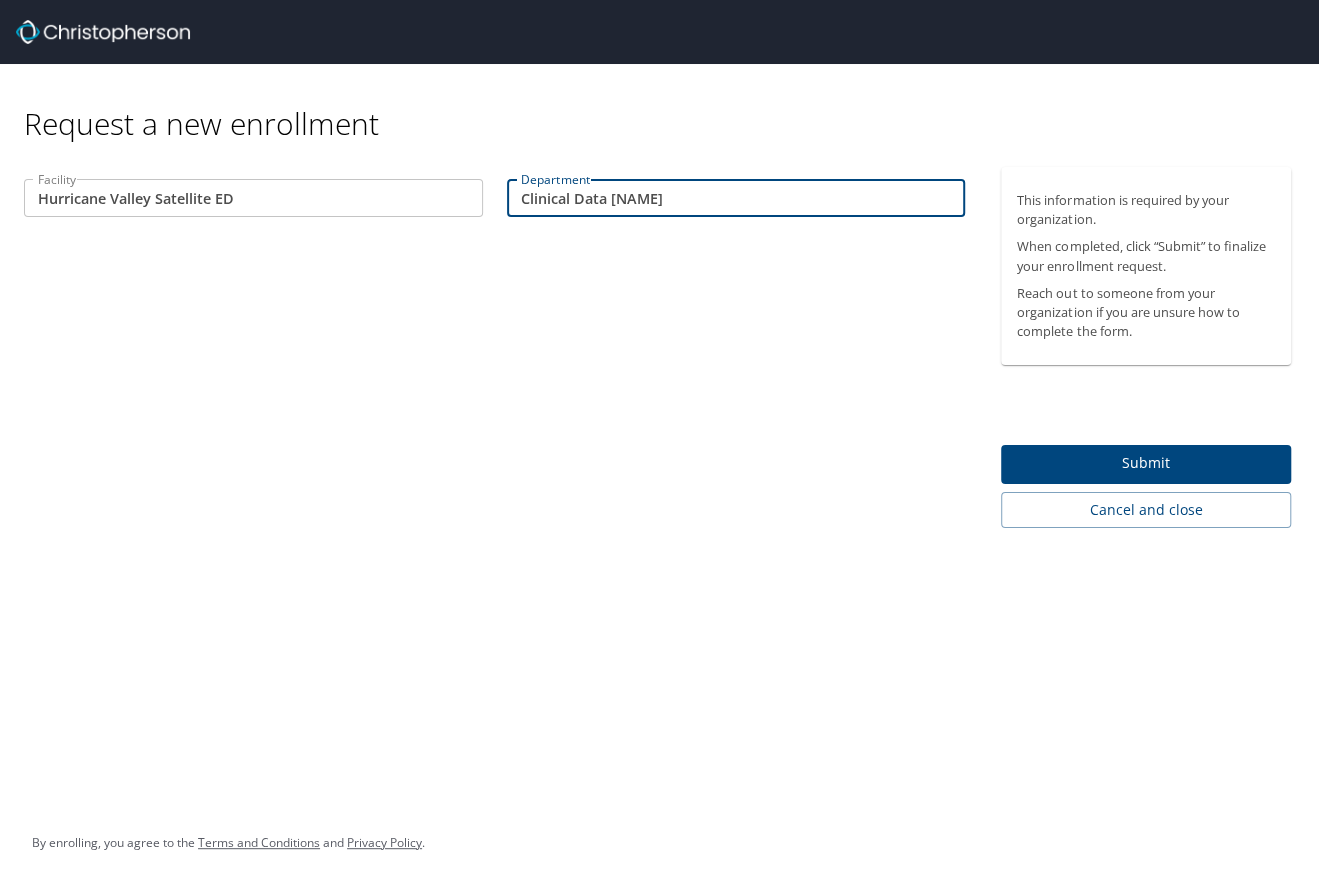 type on "Clinical Data Managment" 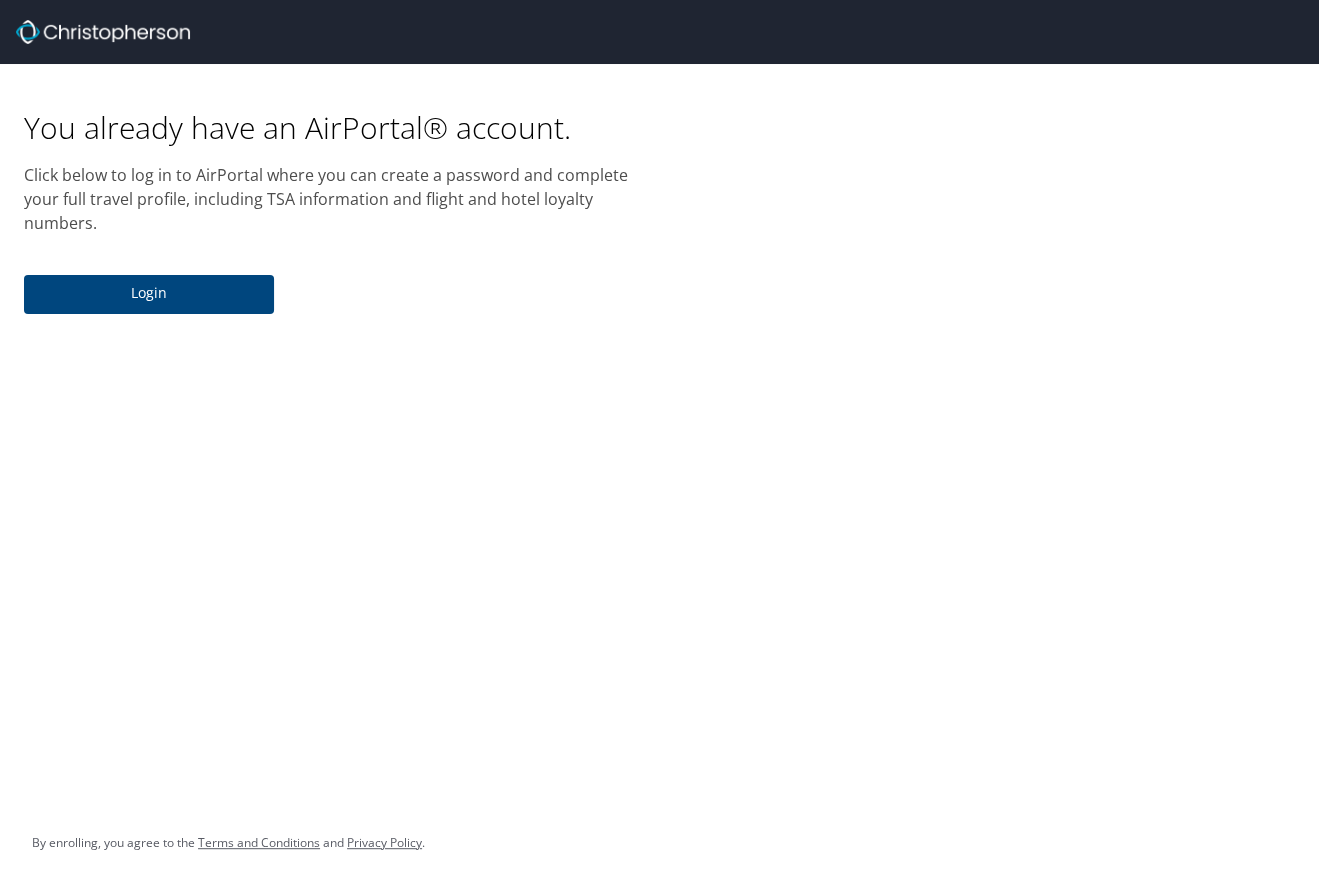 click on "Login" at bounding box center (149, 293) 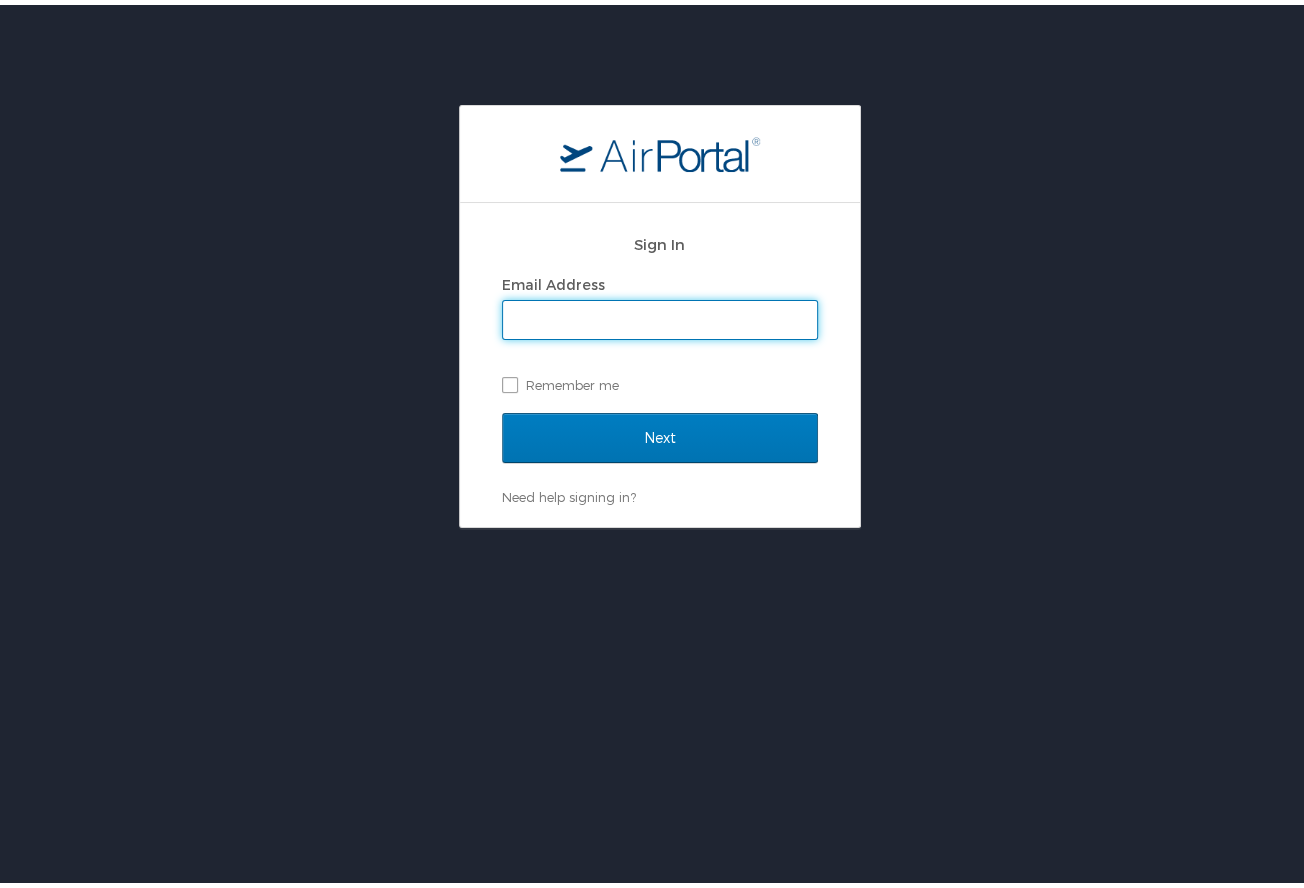 click on "Email Address" at bounding box center (660, 315) 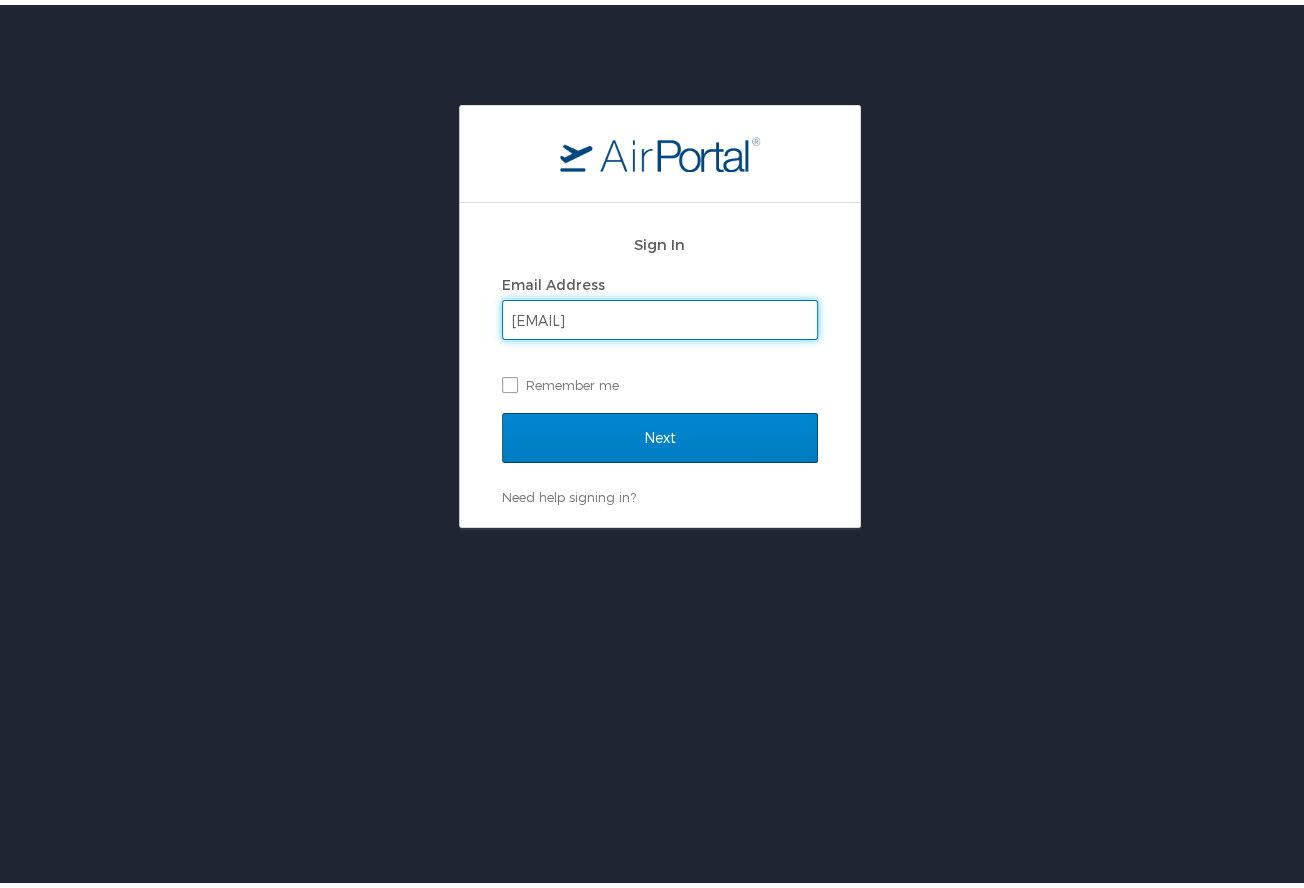 type on "[FIRST].[LAST]@[DOMAIN]" 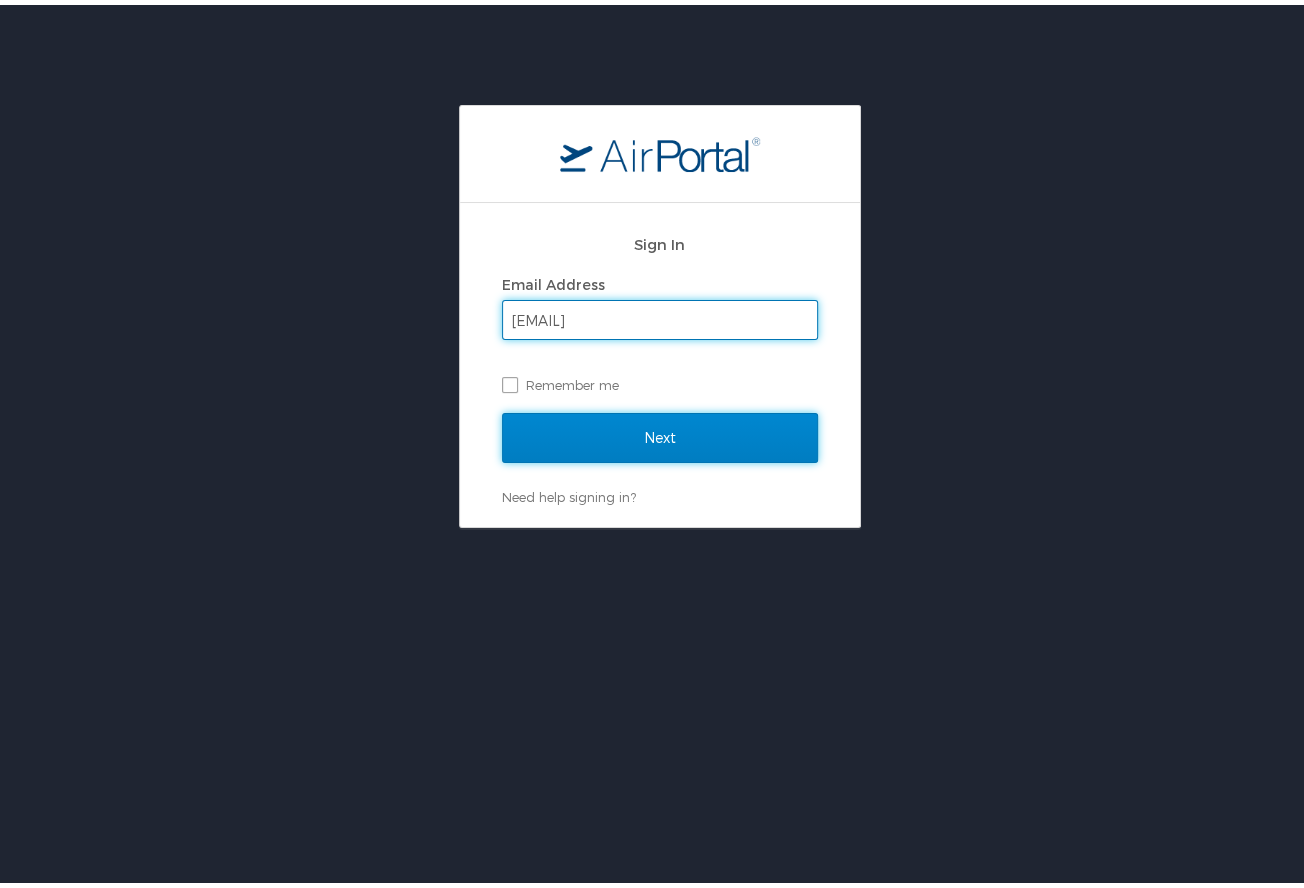 click on "Next" at bounding box center (660, 433) 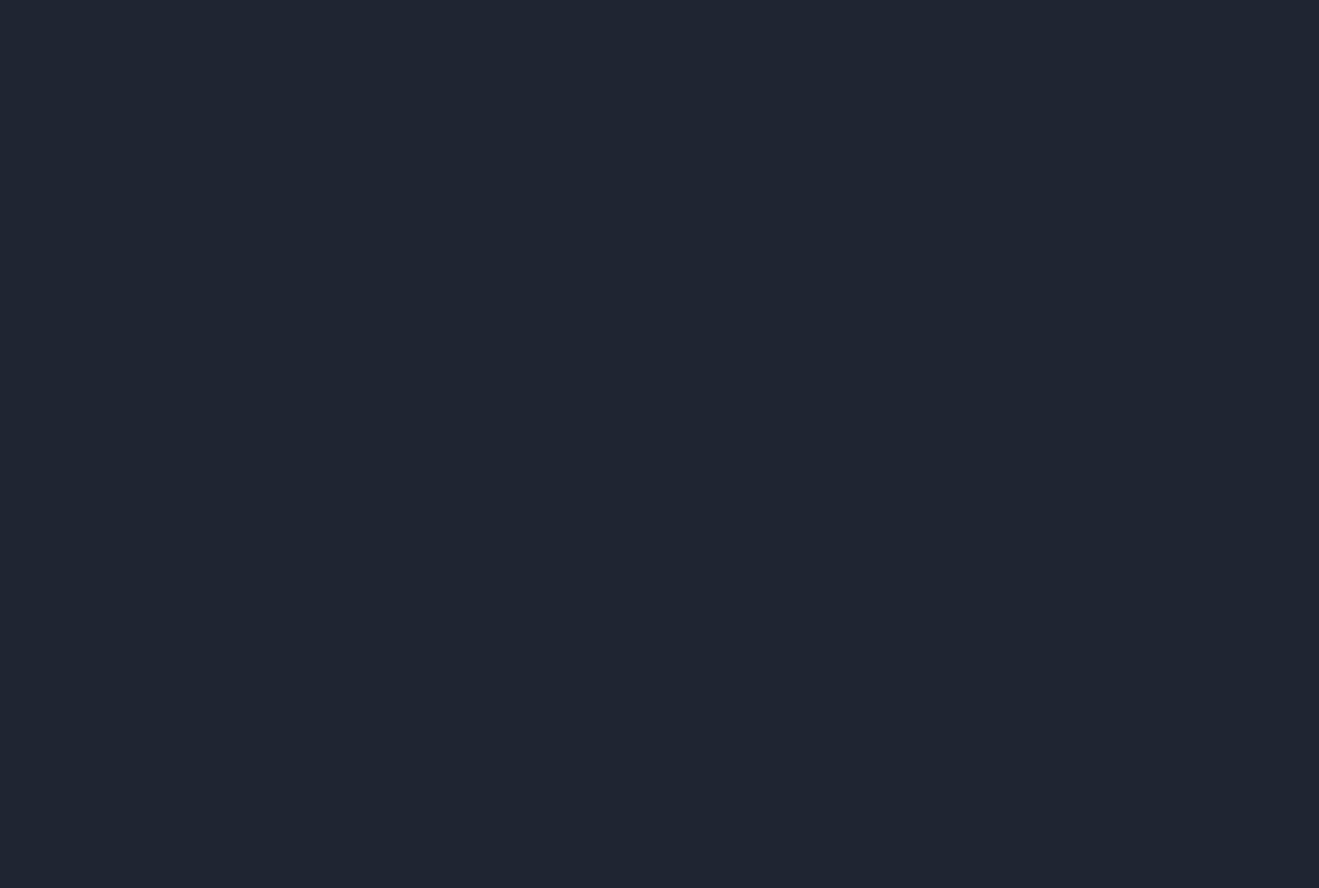 scroll, scrollTop: 0, scrollLeft: 0, axis: both 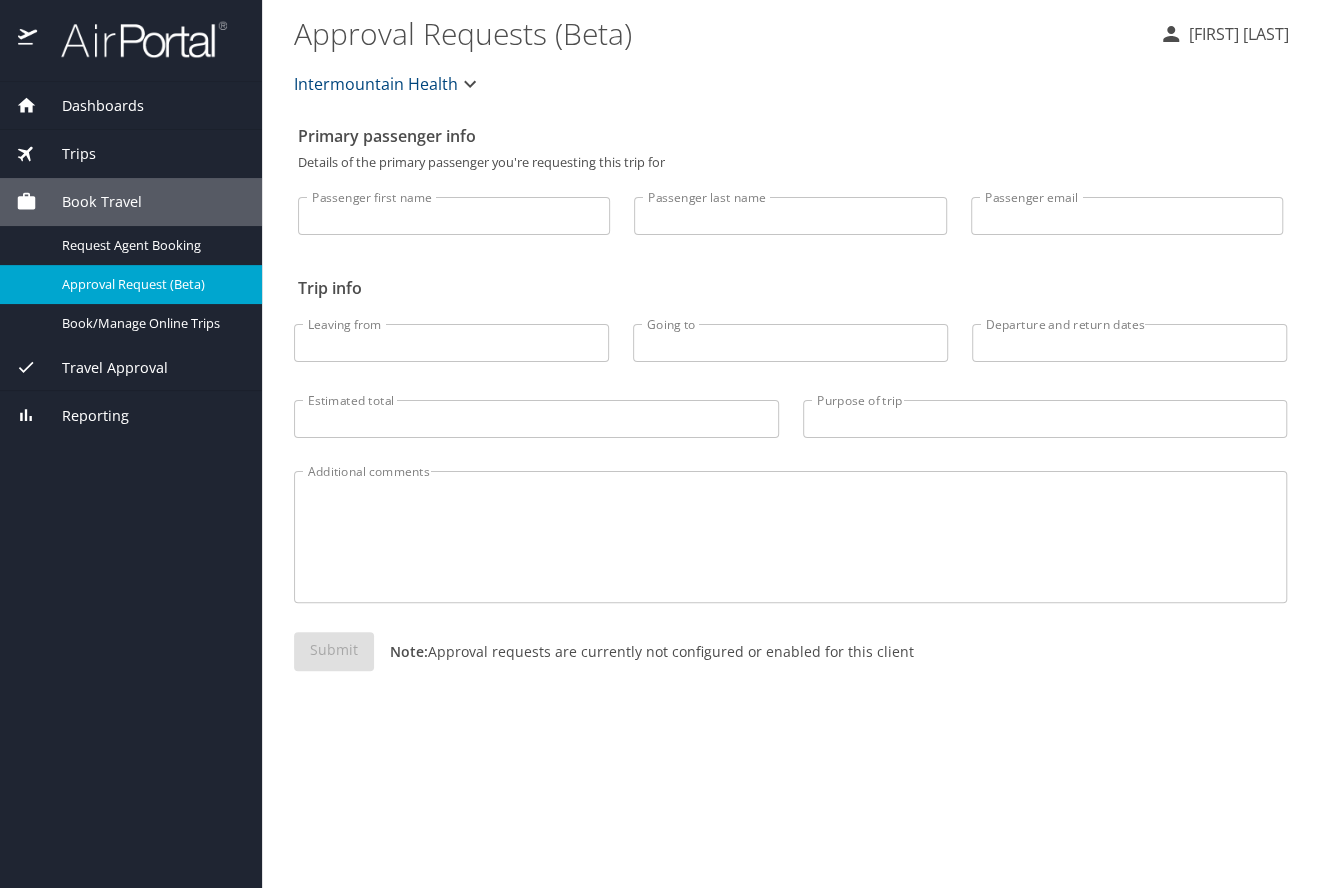 click on "Dashboards My Travel Dashboard Trips Current / Future Trips Past Trips Trips Missing Hotel Book Travel Request Agent Booking Approval Request (Beta) Book/Manage Online Trips Travel Approval Pending Trip Approvals Approved Trips Canceled Trips Approvals (Beta) Reporting" at bounding box center [131, 485] 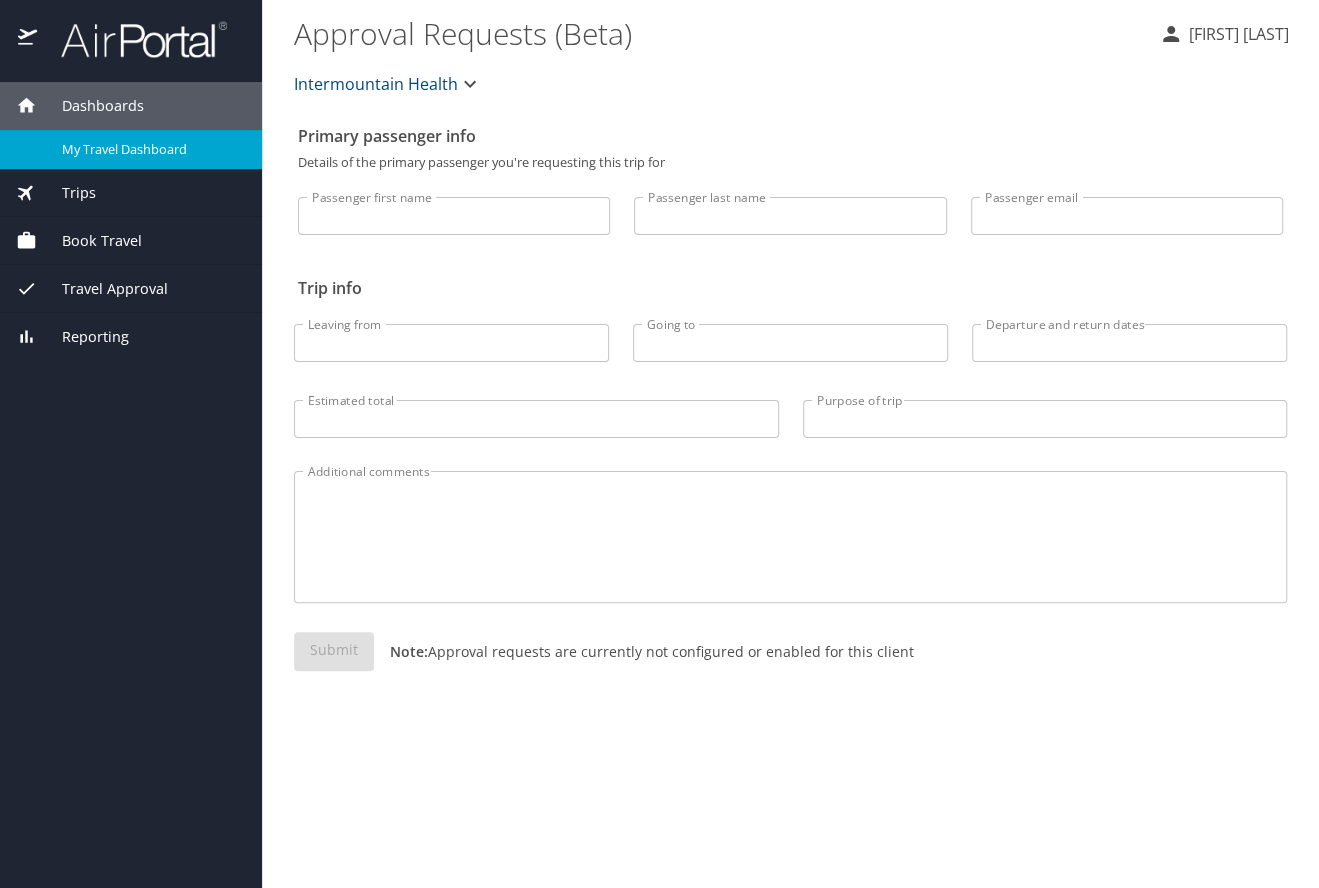 click on "My Travel Dashboard" at bounding box center [150, 149] 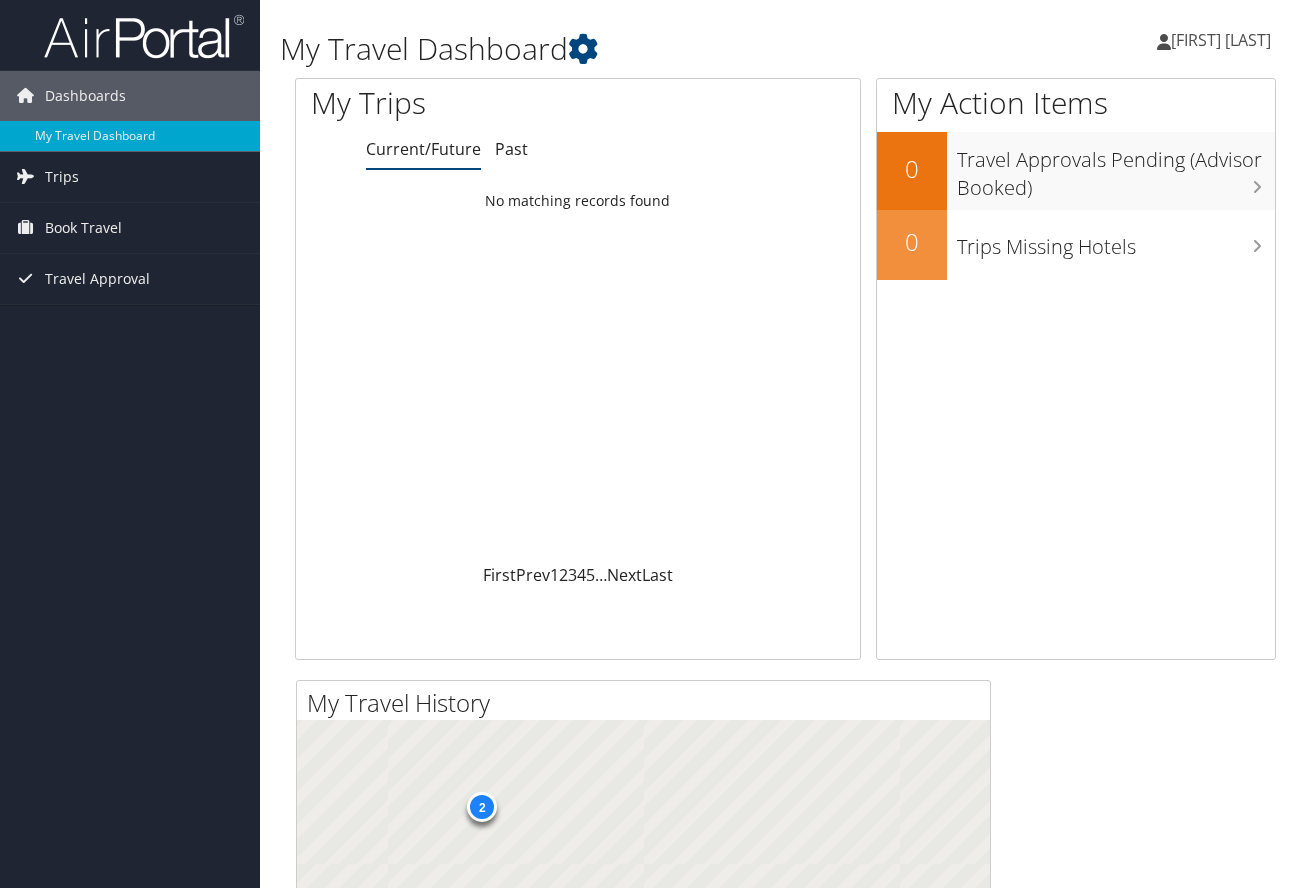 scroll, scrollTop: 0, scrollLeft: 0, axis: both 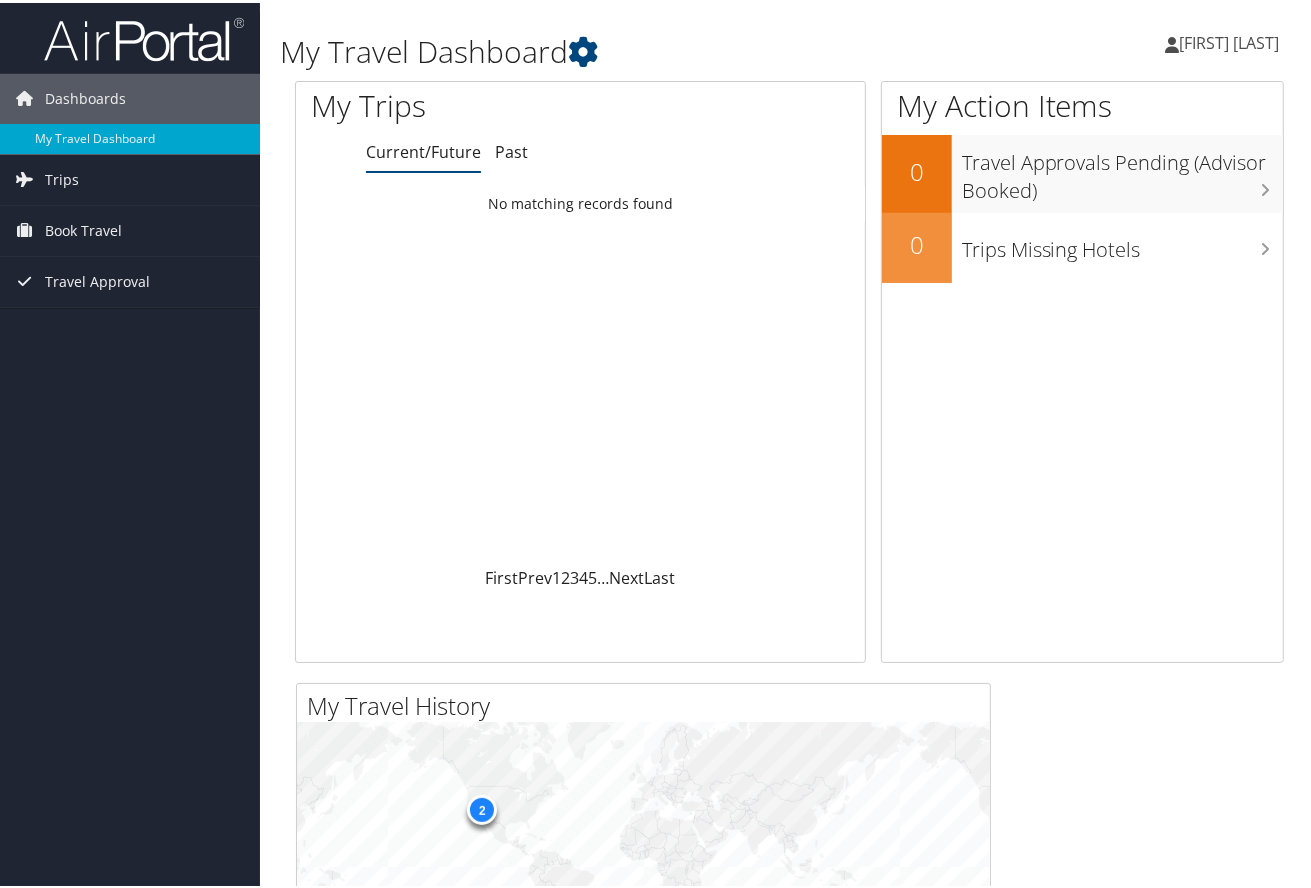 click on "[FIRST] [LAST]" at bounding box center (1229, 40) 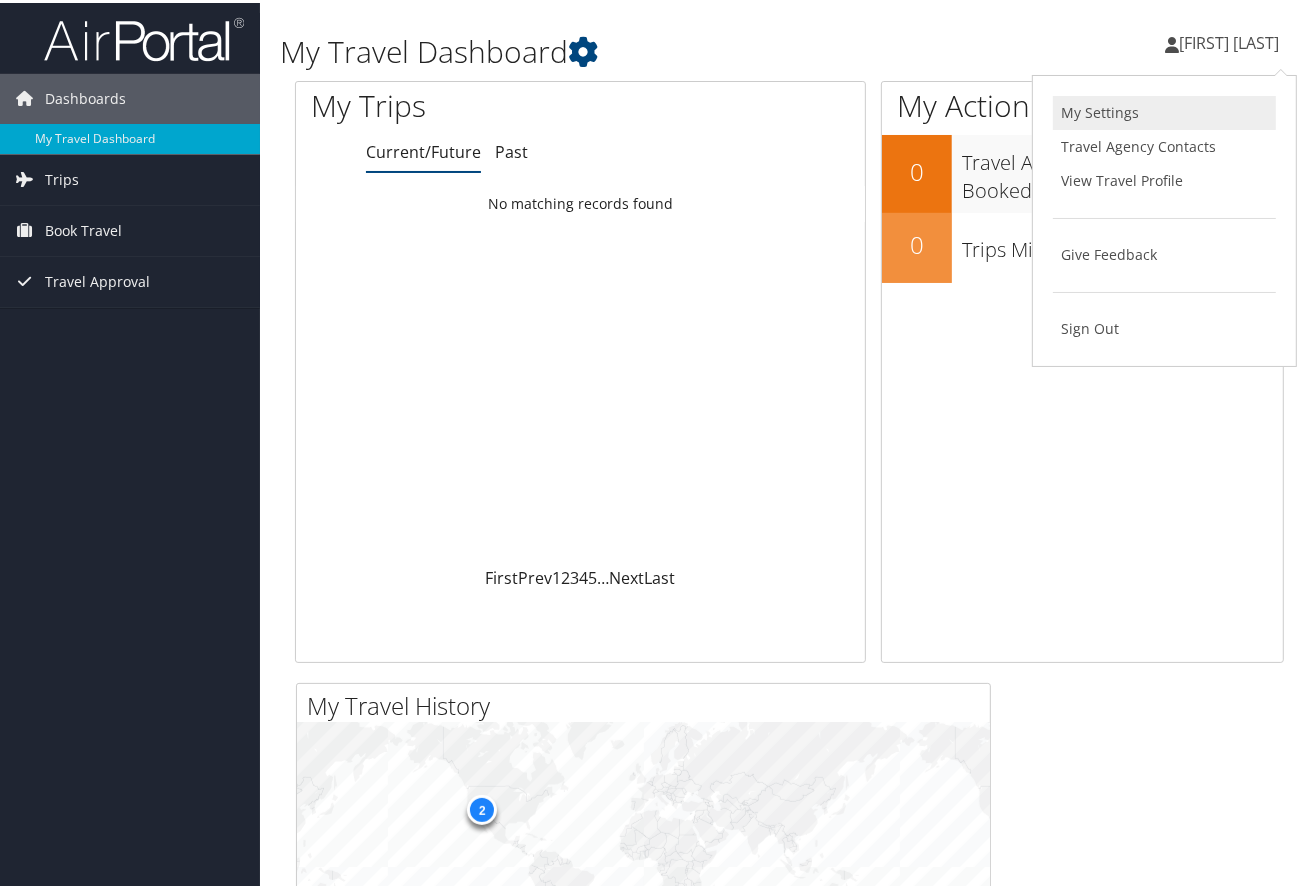 click on "My Settings" at bounding box center (1164, 110) 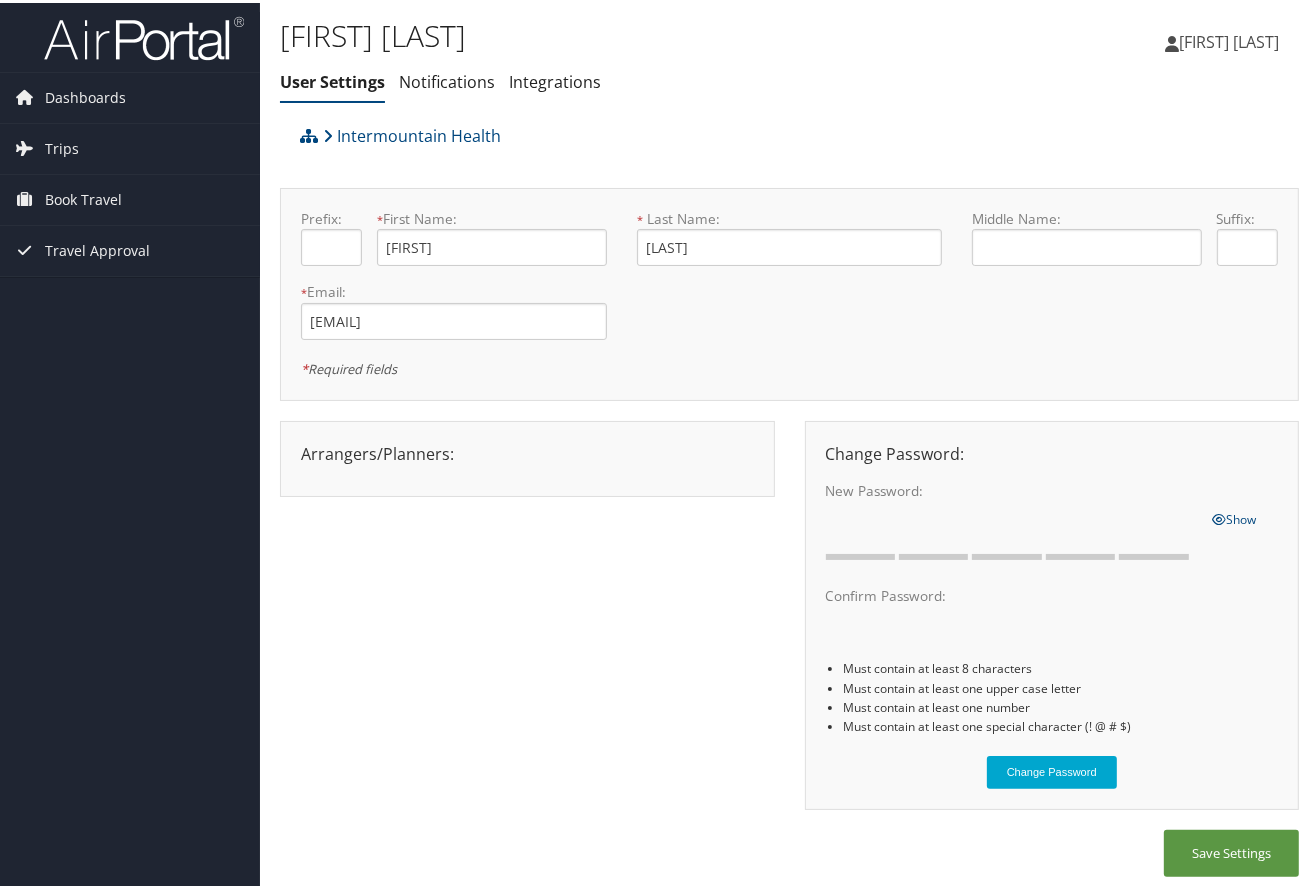 scroll, scrollTop: 0, scrollLeft: 0, axis: both 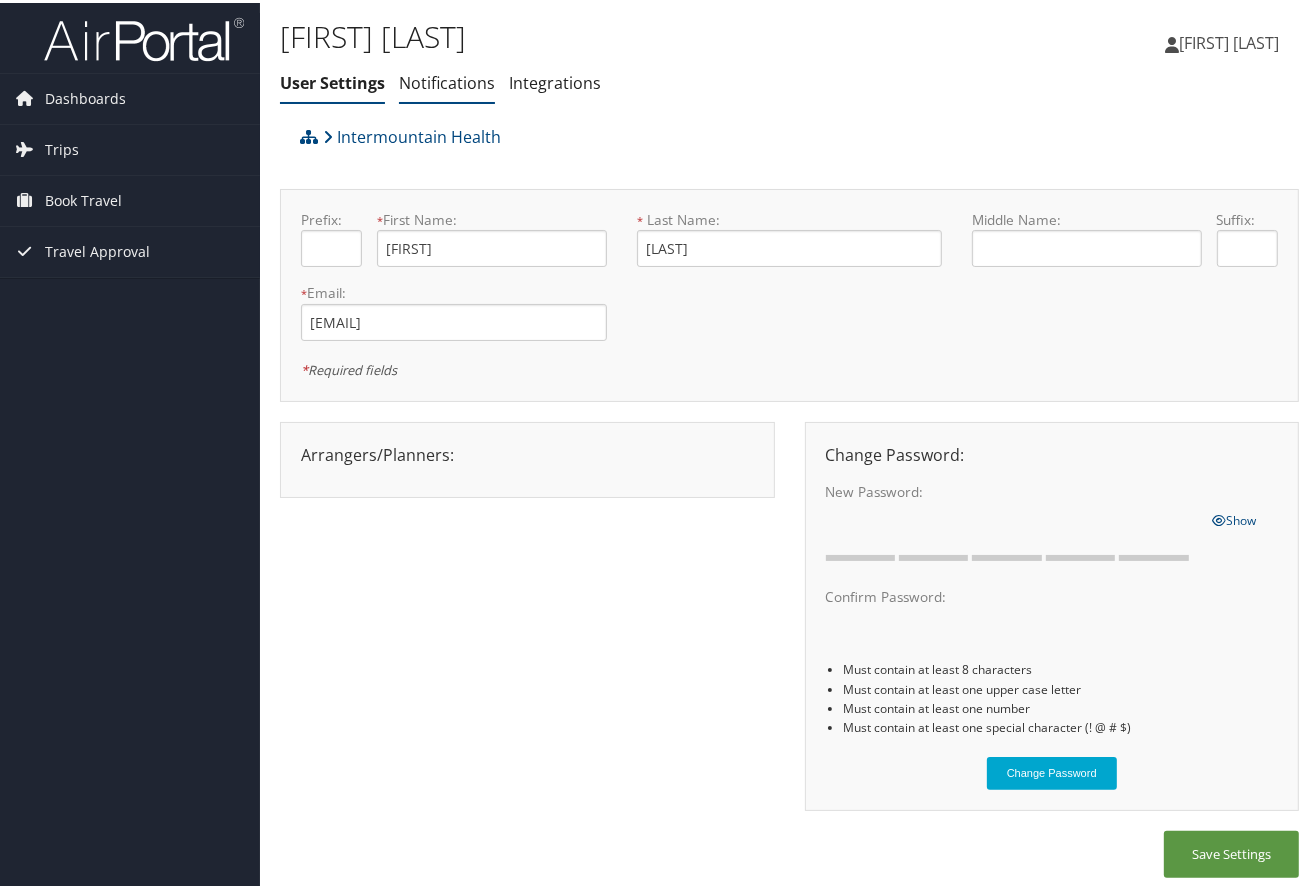 click on "Notifications" at bounding box center [447, 80] 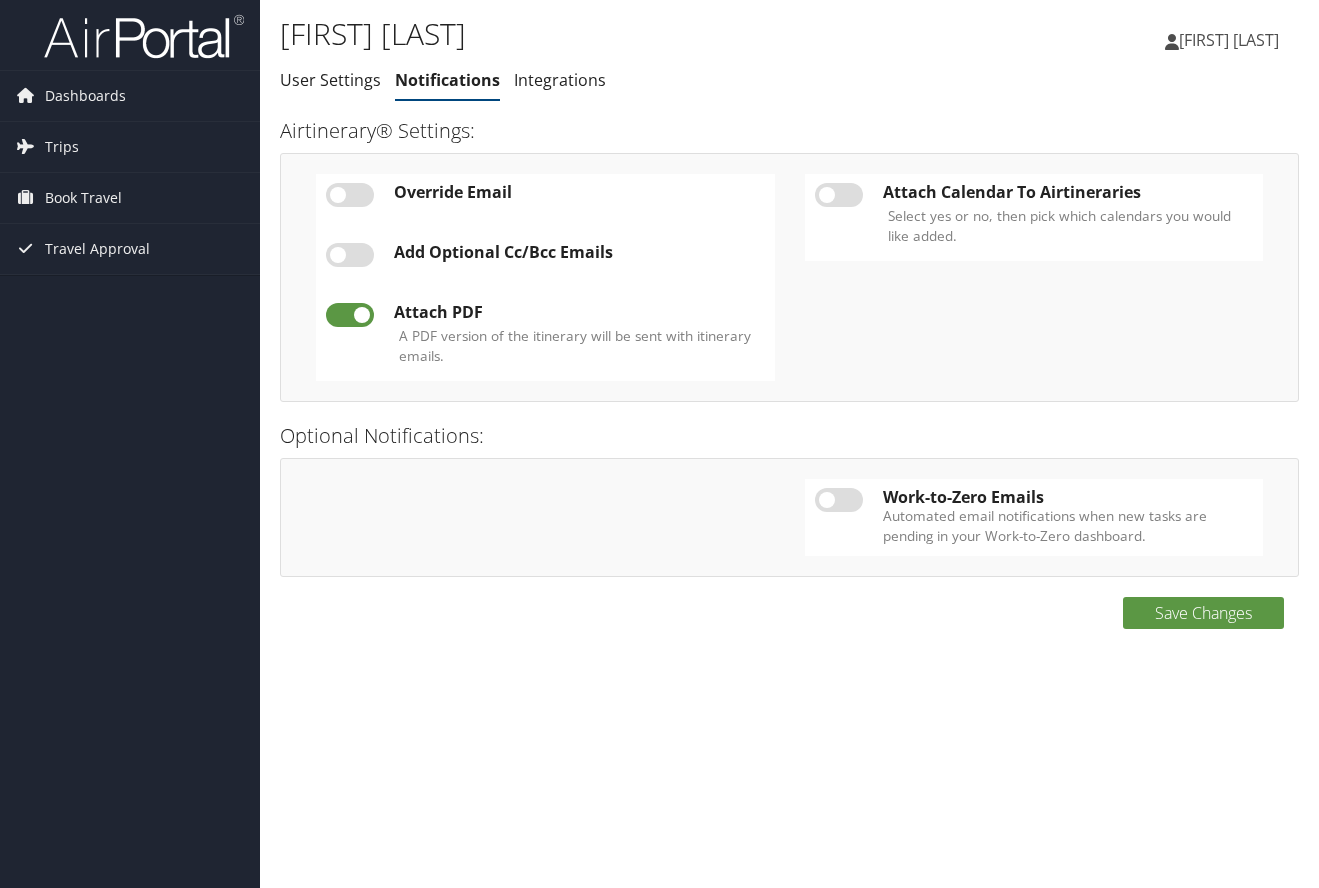 scroll, scrollTop: 0, scrollLeft: 0, axis: both 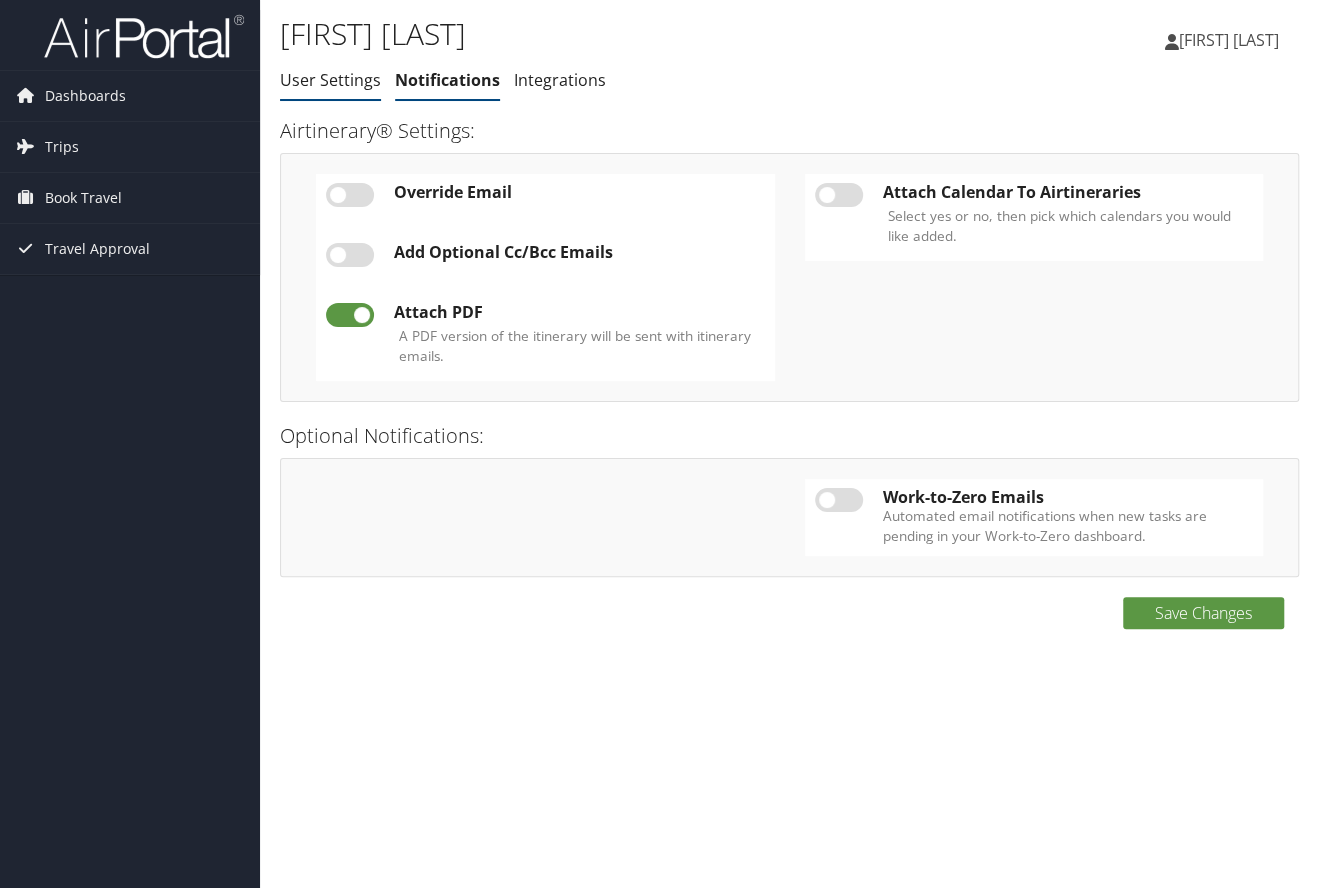 click on "User Settings" at bounding box center [330, 80] 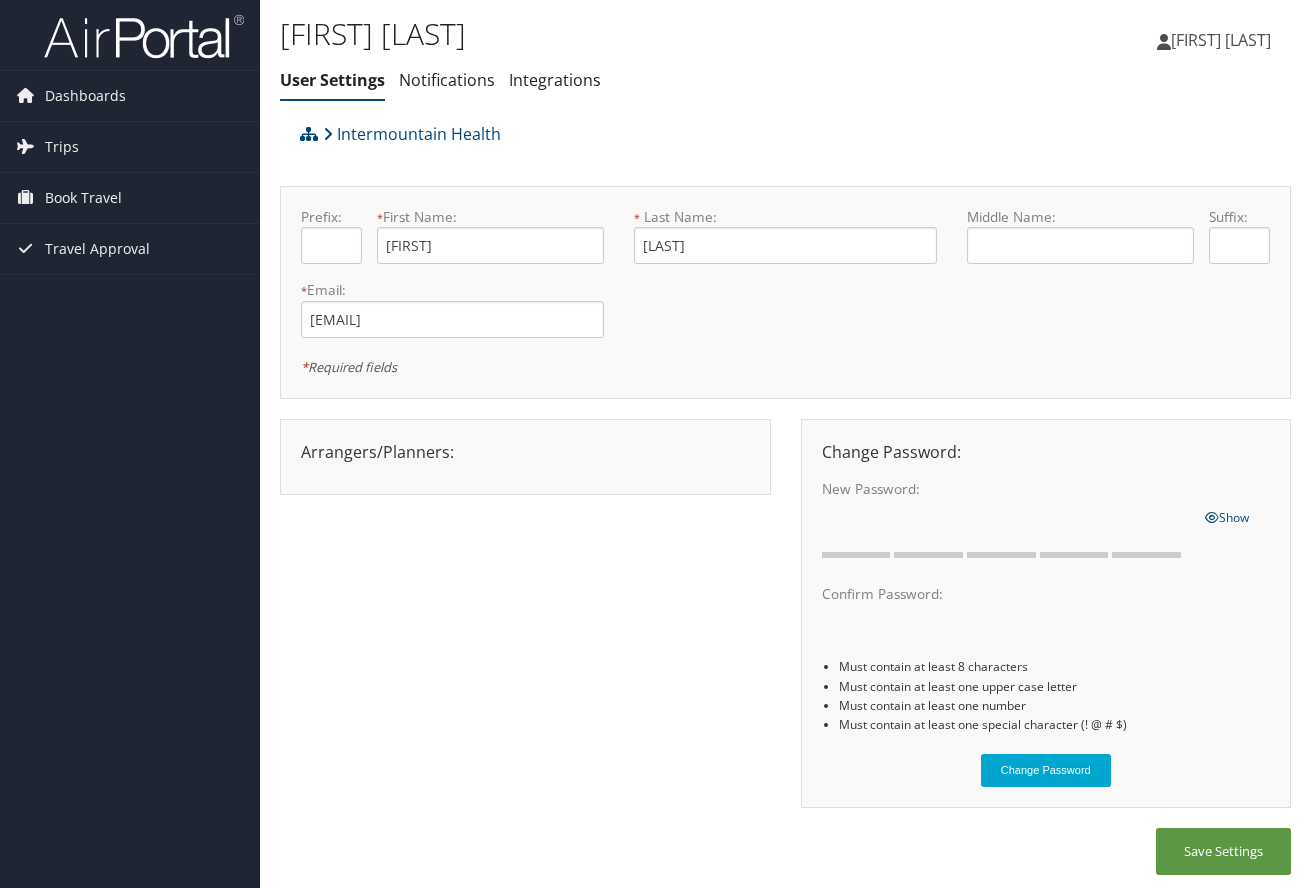 scroll, scrollTop: 0, scrollLeft: 0, axis: both 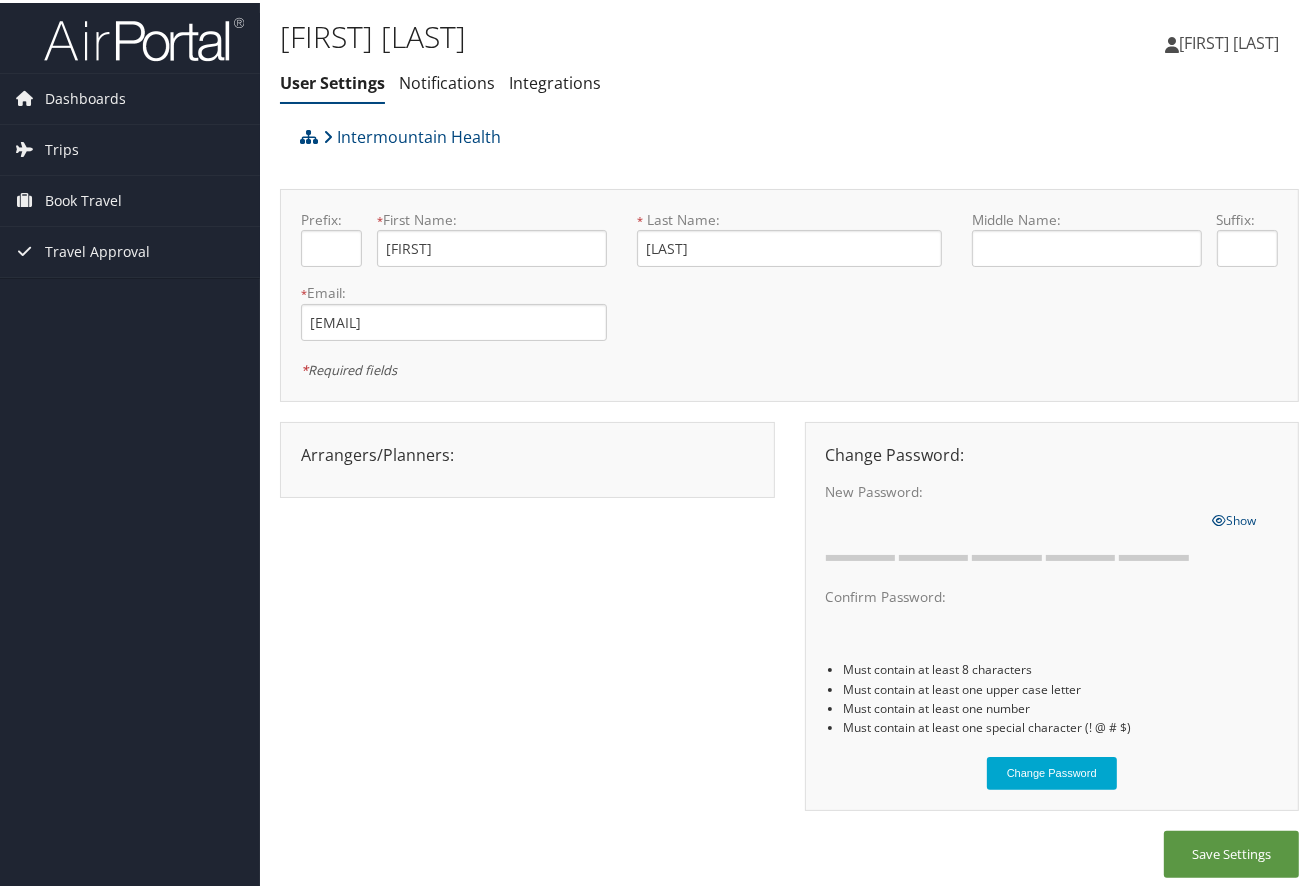 click on "[FIRST] [LAST]" at bounding box center [1229, 40] 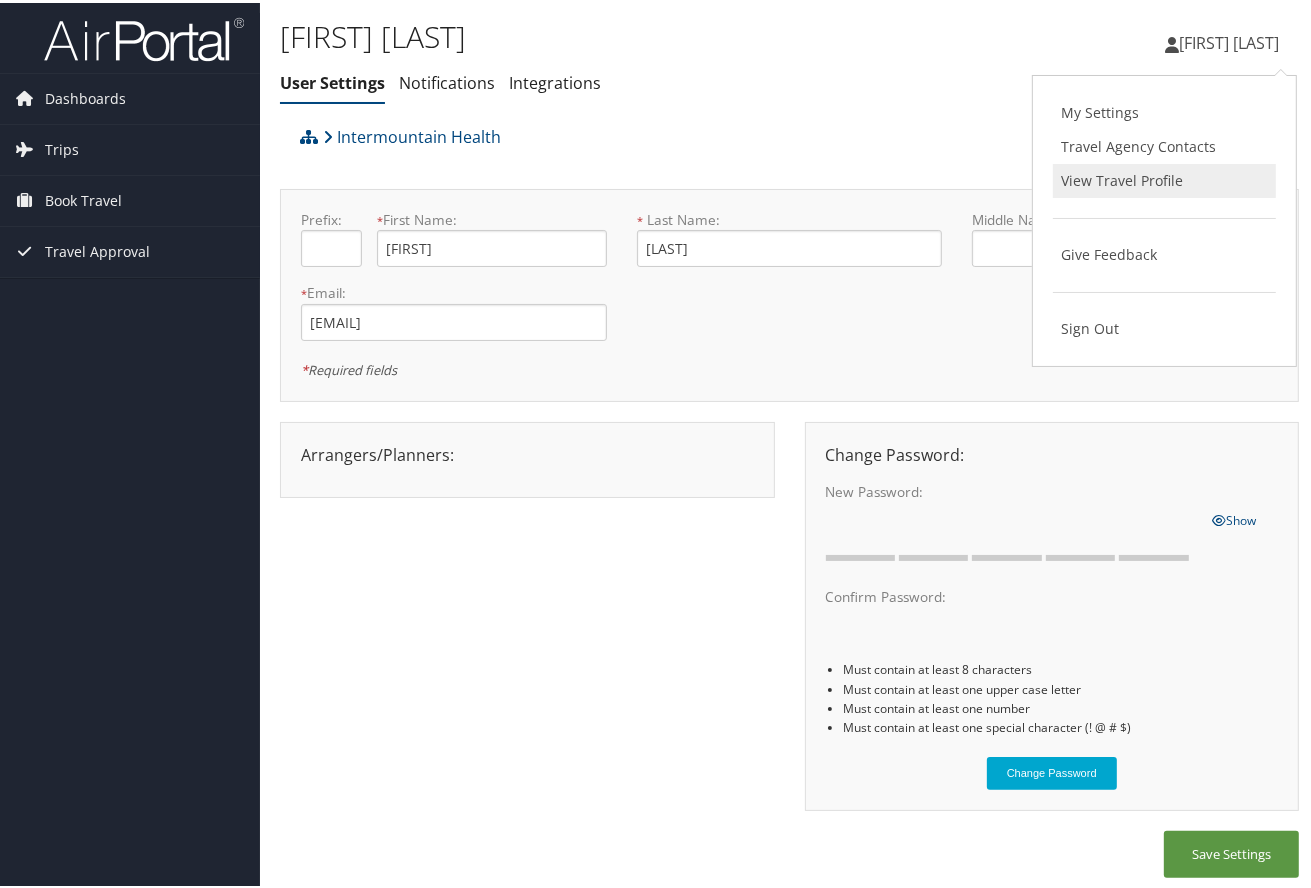 click on "View Travel Profile" at bounding box center (1164, 178) 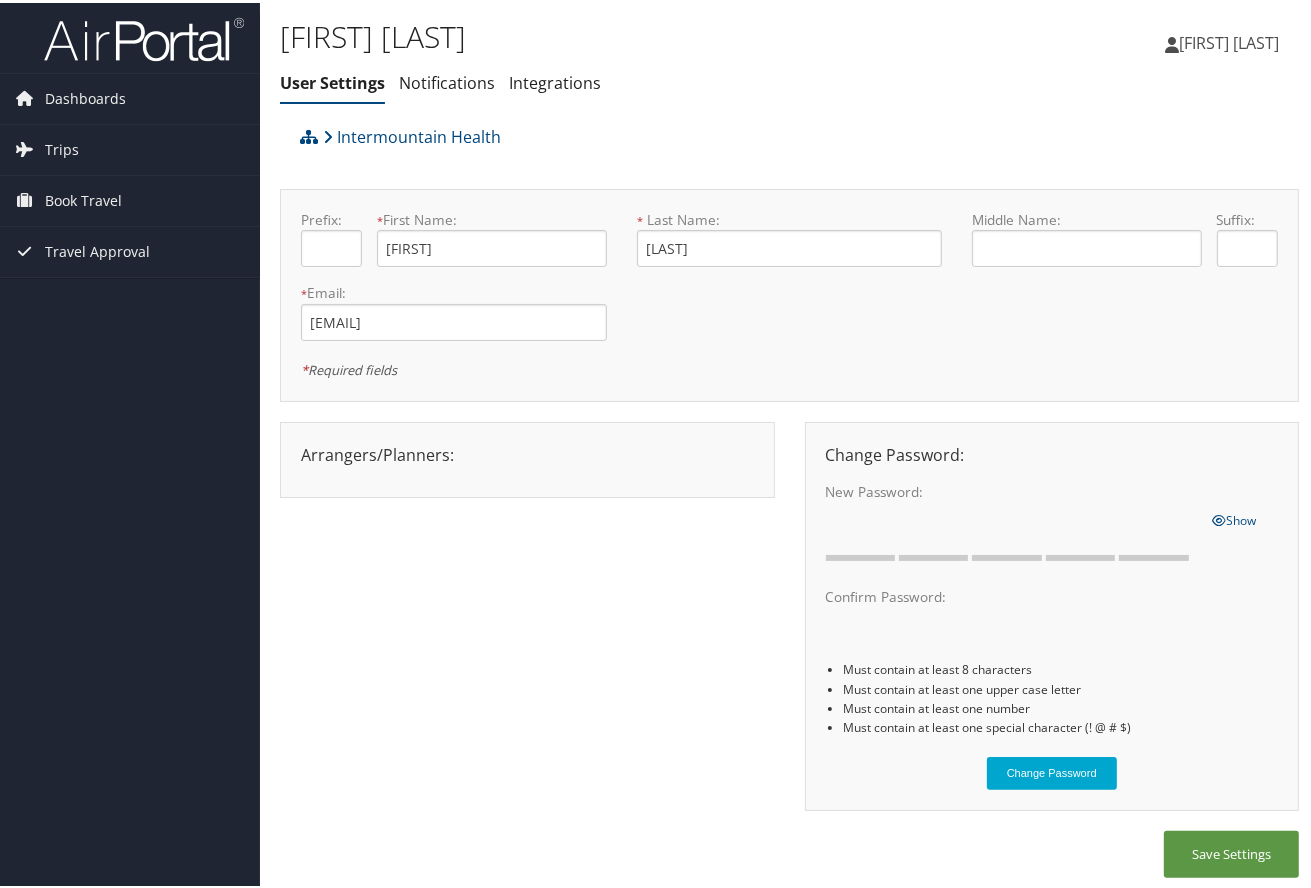 click on "Arrangers/Planners:   Edit Arrangers & Planners     Amanda   Aagard   Amanda   Cole   Amy   Lovato   Anna   Mokofisi   Autumn   Allen   Cindy   White   Debbie   Hone   Dennise   Castillo   Erin   Gordon   Gina   Powell   Heidi   Miller   Holli   Beckwith   Jenny   Chapman   Jenny   Potter   Kaitlyn   Bolgar   Kristi   Thunell   Laurie   Shorti   Lisa   Kennington   Madison   Jones   Megan   Phelps   Pamela   Moseley   Pamla   Fleishman   Paulette   Burnside   Ryan   Rydalch   Sasha   ZeaDremann   Stacy   Hilling   Susan   Valentini   Tamara   Haven Save Changes Cancel ×" at bounding box center (527, 452) 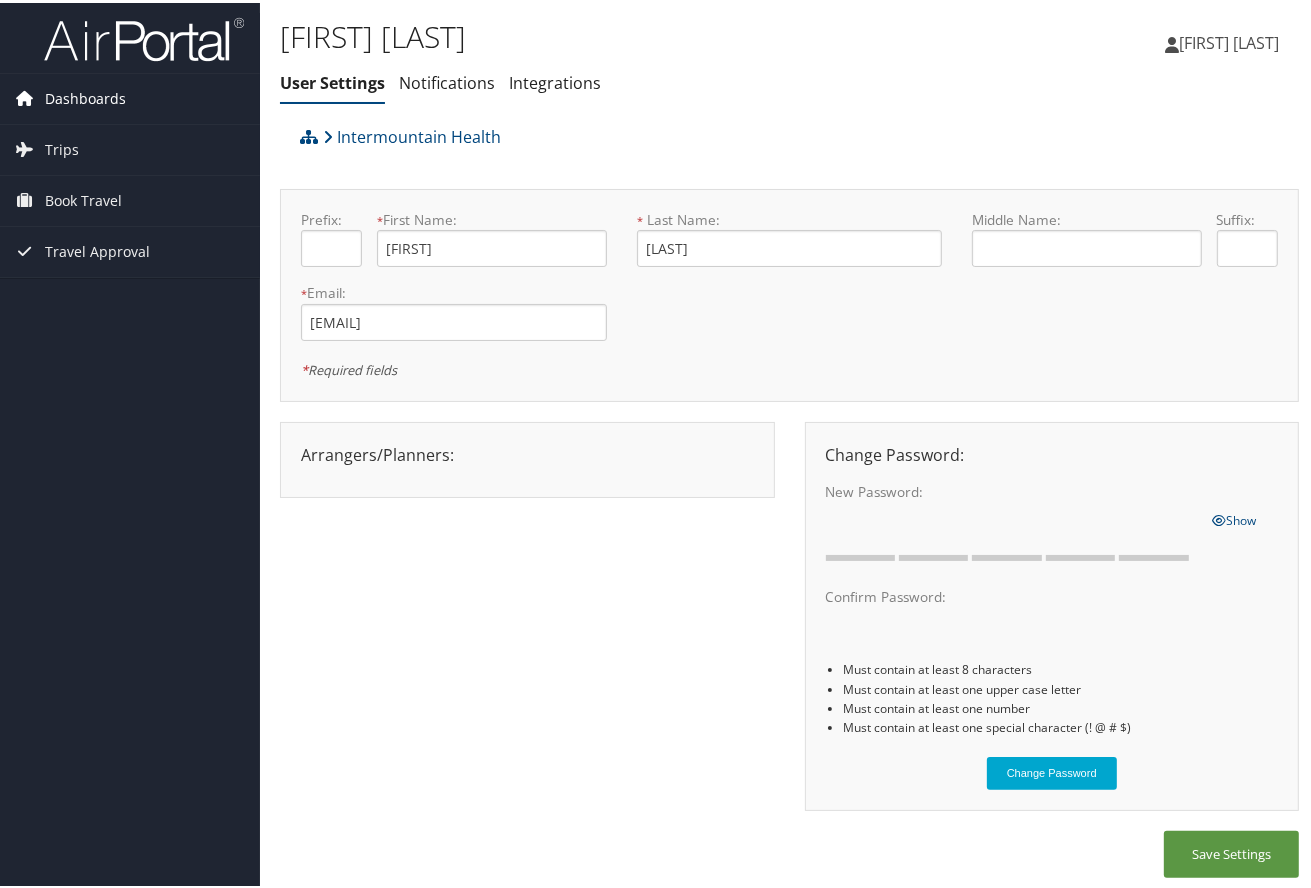 click on "Dashboards" at bounding box center [85, 96] 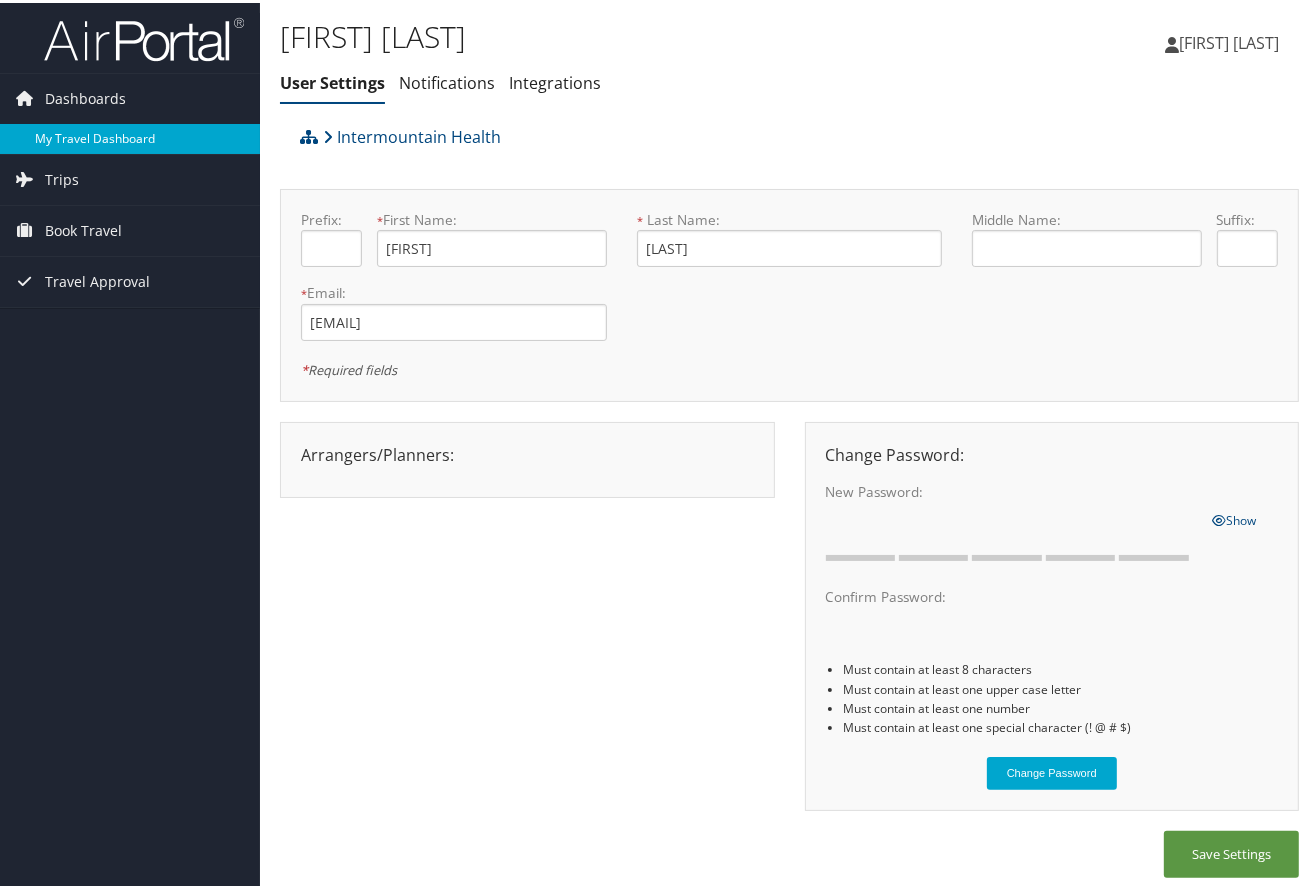 click on "My Travel Dashboard" at bounding box center (130, 136) 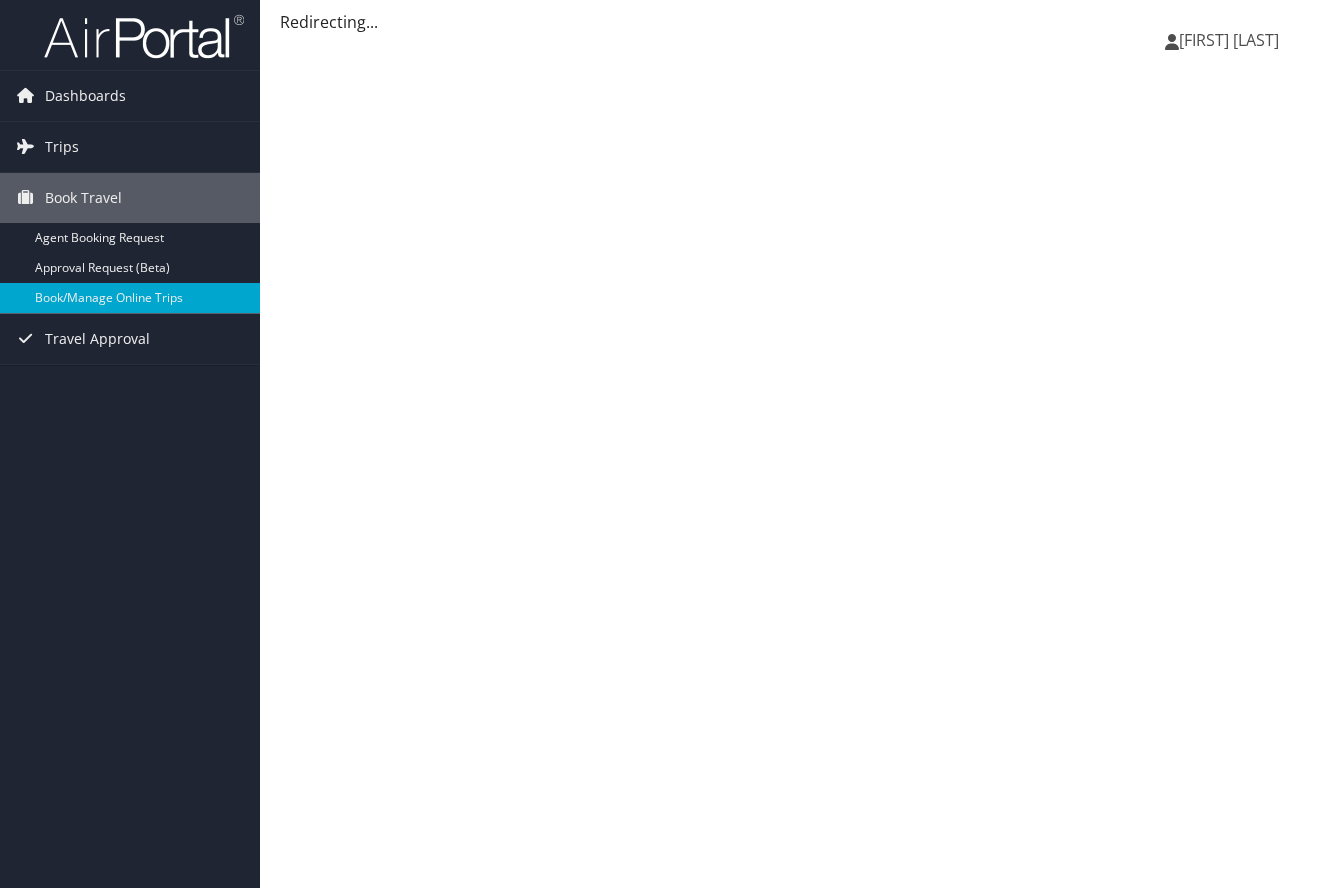 scroll, scrollTop: 0, scrollLeft: 0, axis: both 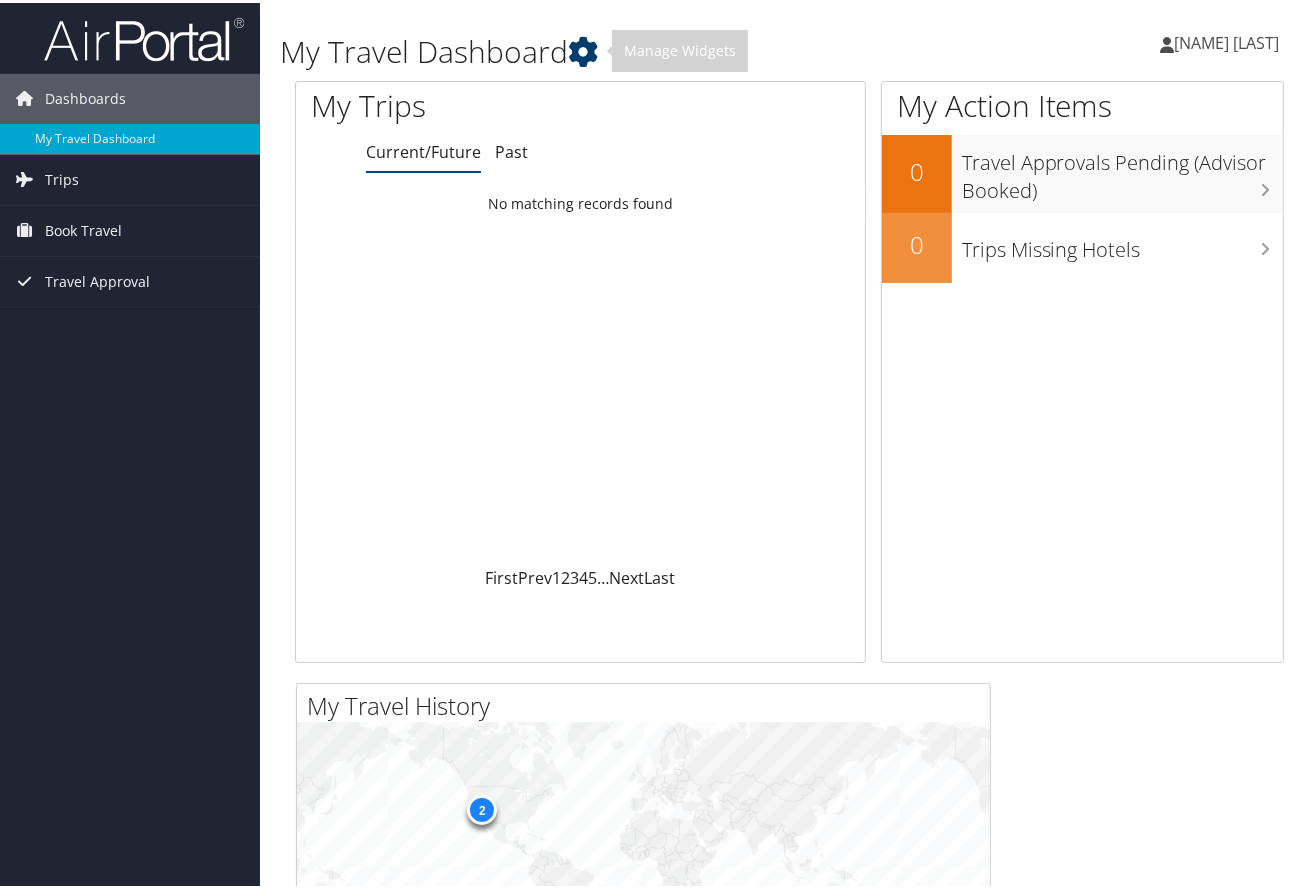 click at bounding box center [583, 49] 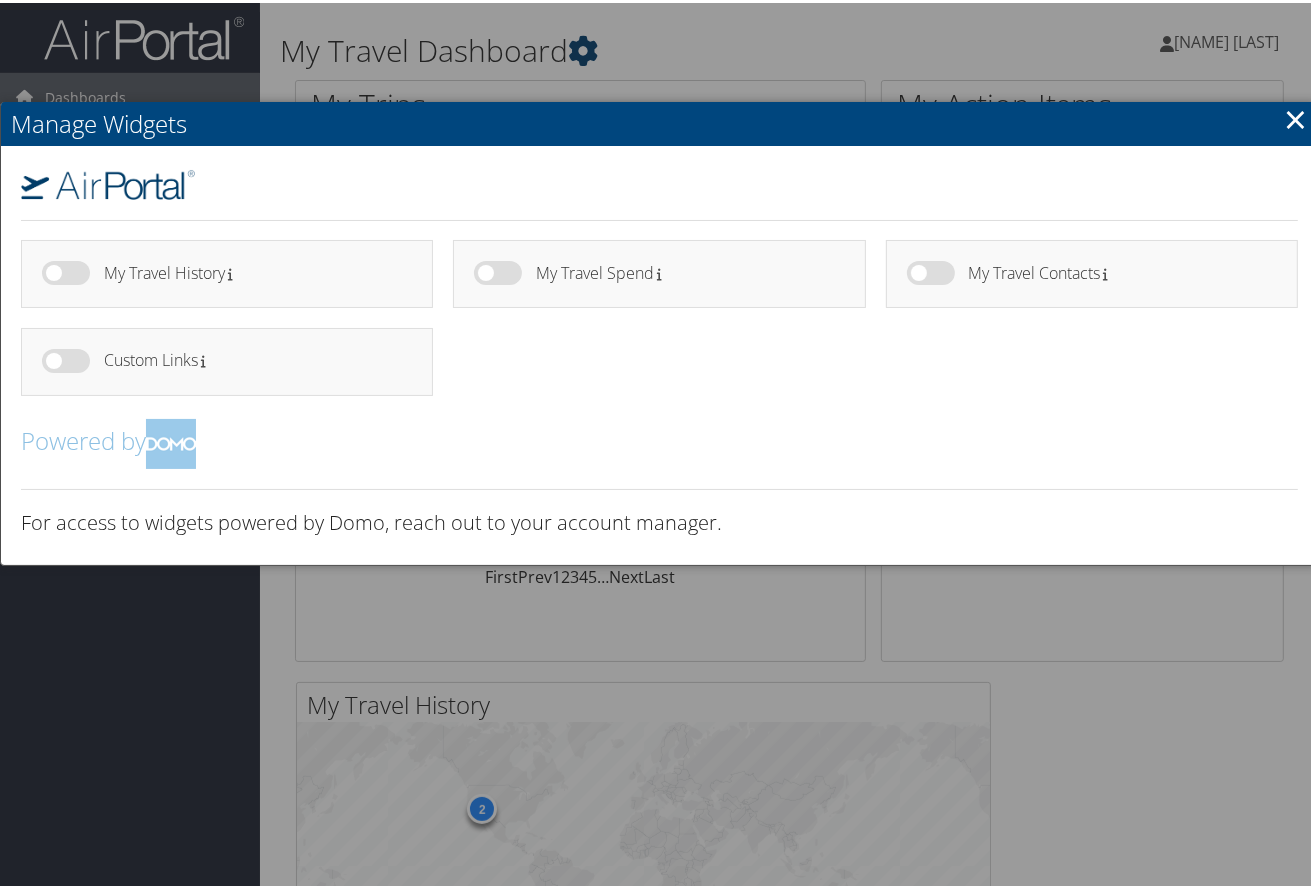 scroll, scrollTop: 0, scrollLeft: 0, axis: both 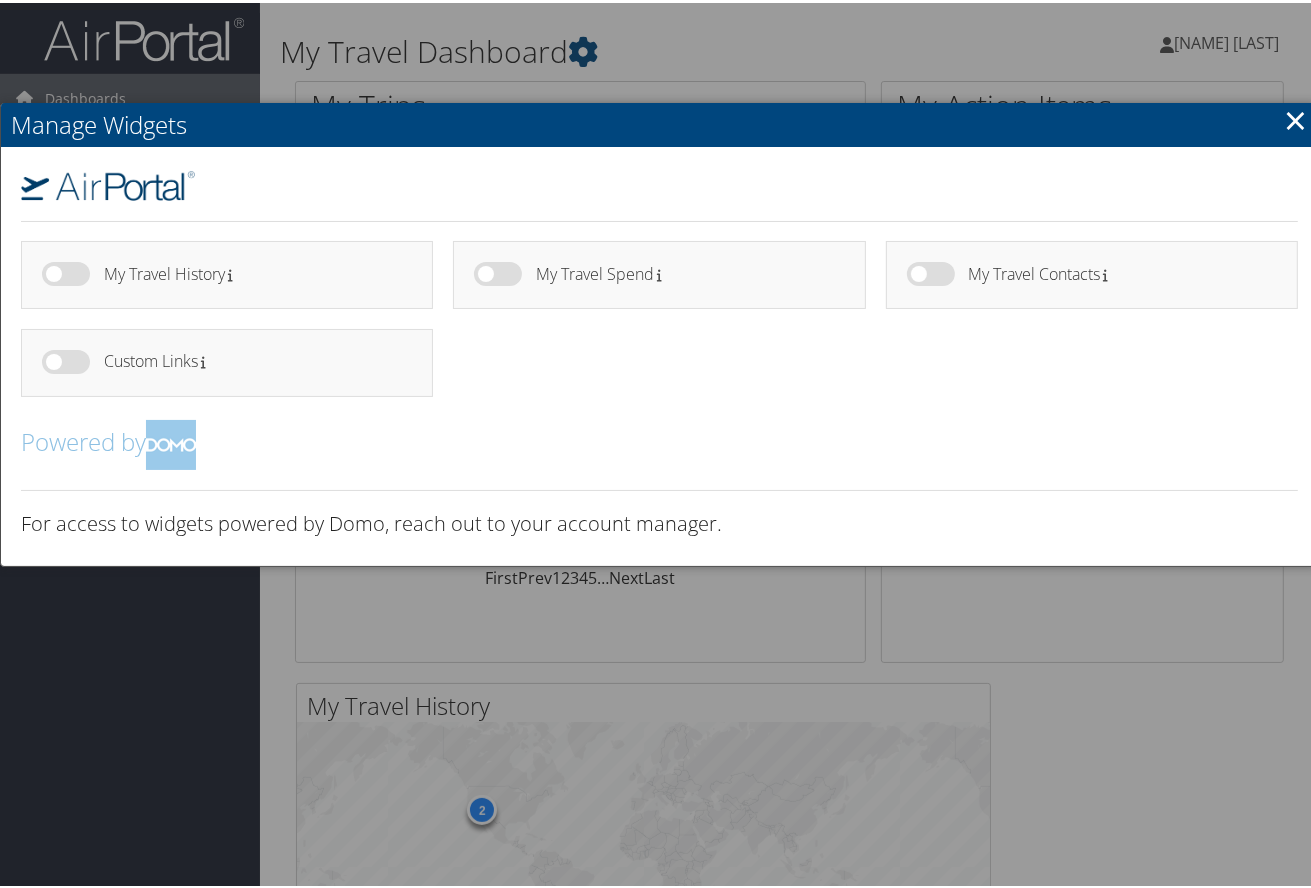 click on "×" at bounding box center (1295, 117) 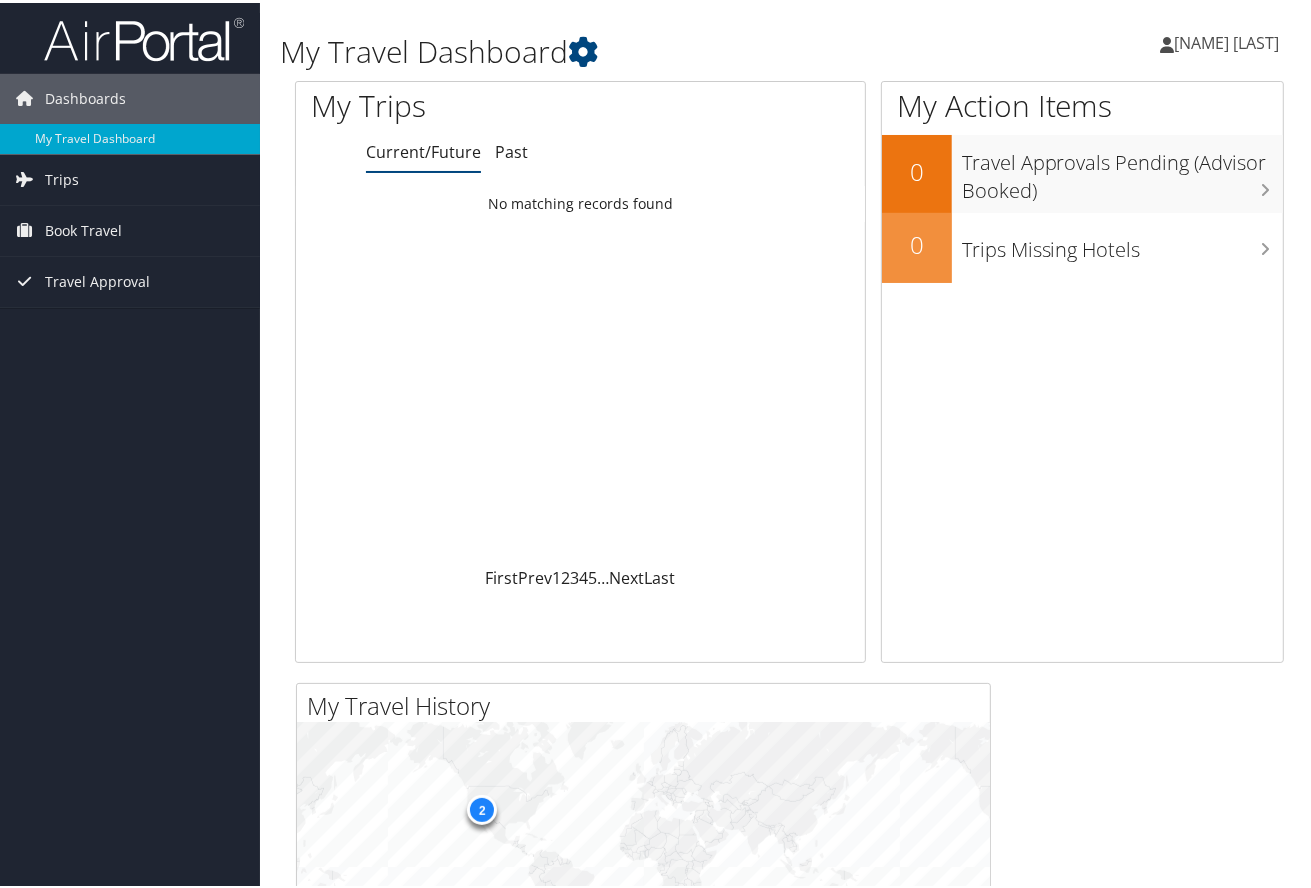 click on "Dashboards My Travel Dashboard   Trips Current/Future Trips Past Trips Trips Missing Hotels   Book Travel Agent Booking Request Approval Request (Beta) Book/Manage Online Trips   Travel Approval Pending Trip Approvals Approved Trips Canceled Trips Approvals (Beta)
My Travel Dashboard
Estella Shimkus
Estella Shimkus
Past" at bounding box center (659, 963) 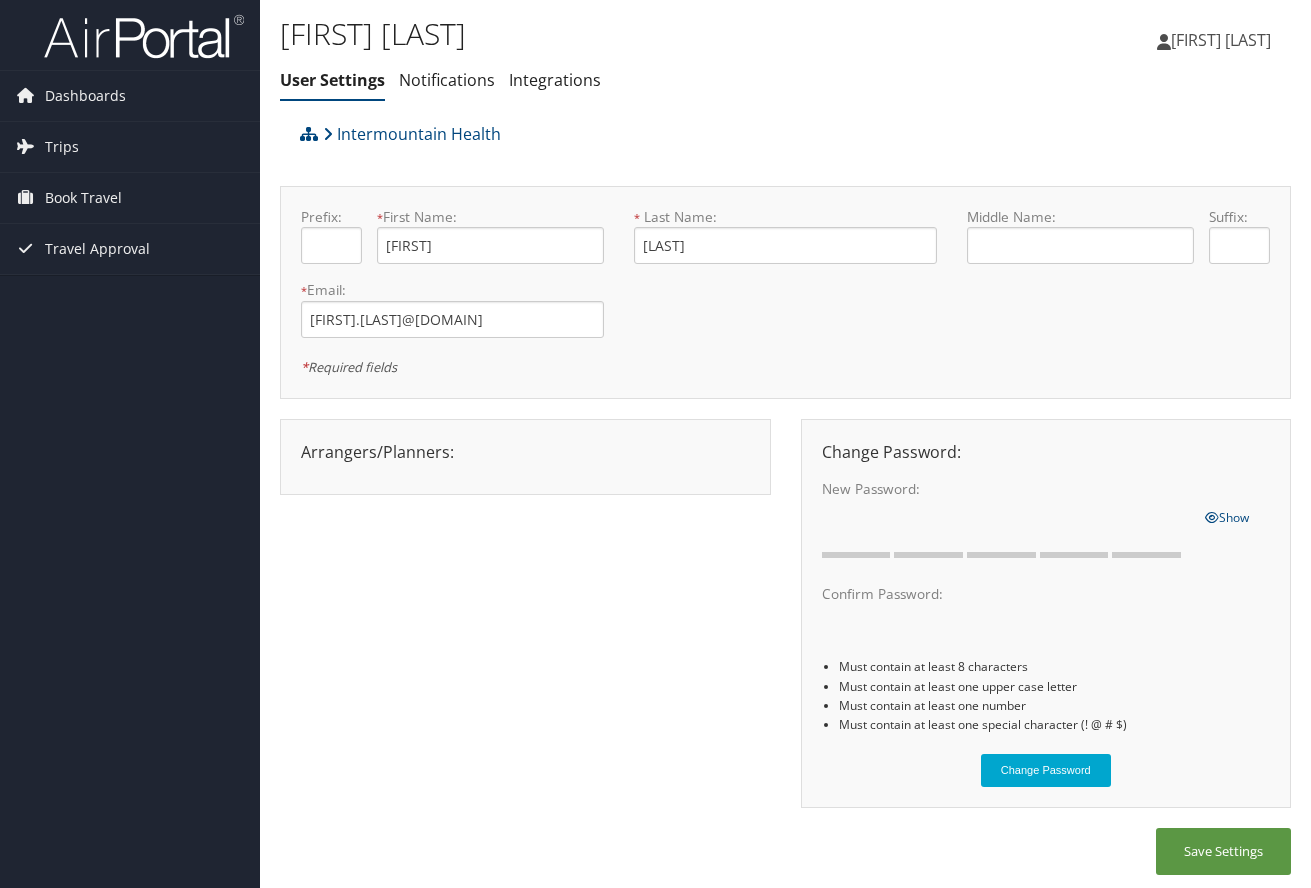 scroll, scrollTop: 0, scrollLeft: 0, axis: both 